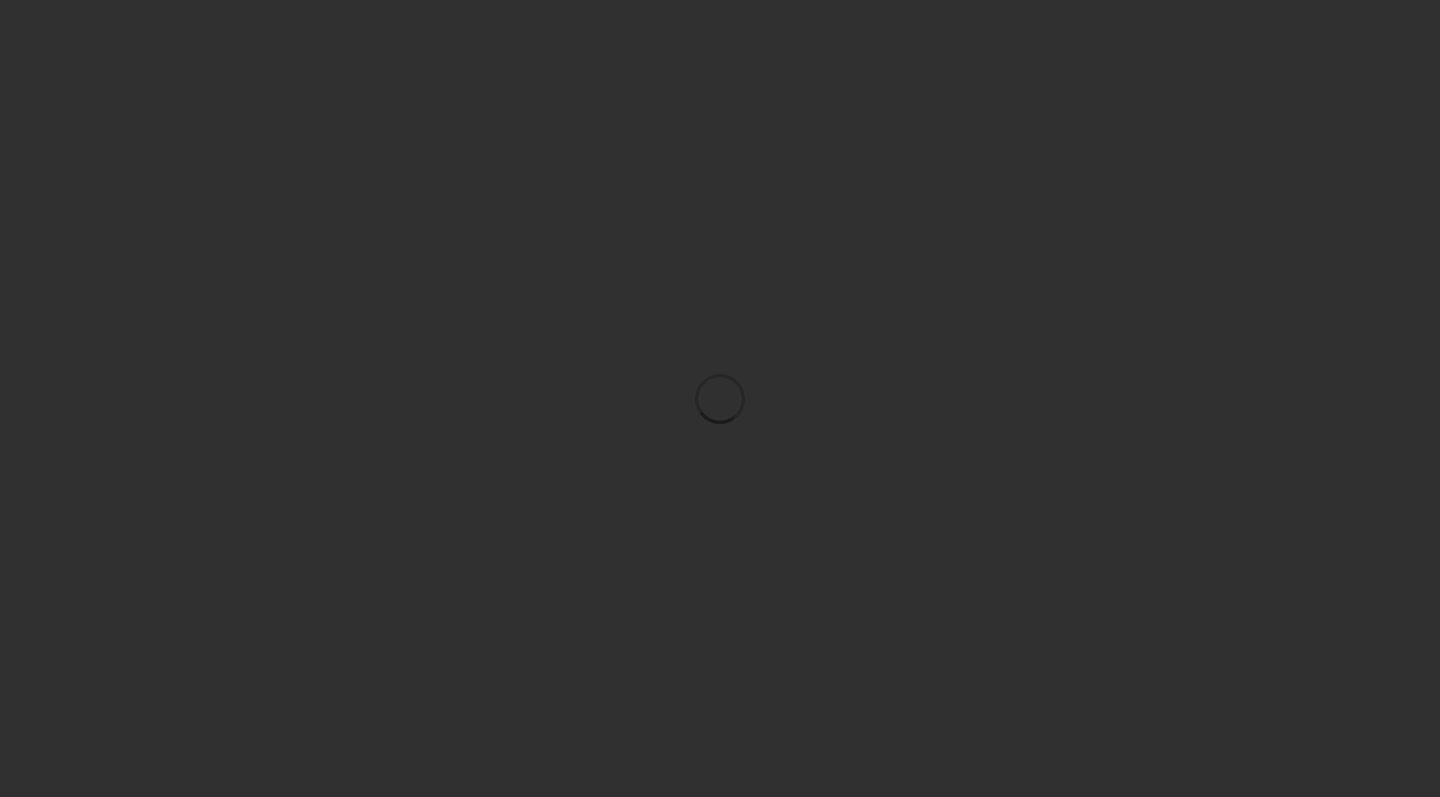 scroll, scrollTop: 0, scrollLeft: 0, axis: both 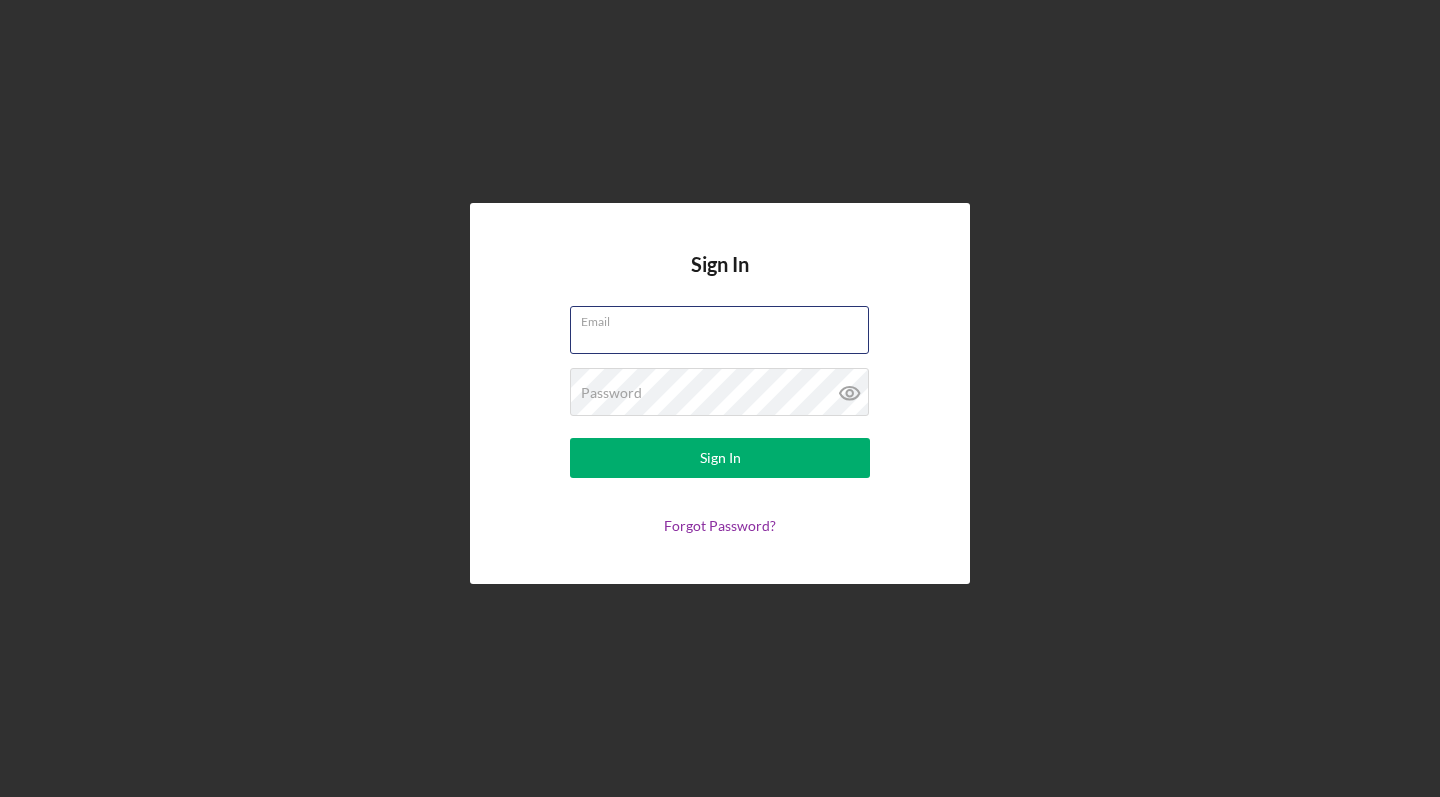 type on "[EMAIL]" 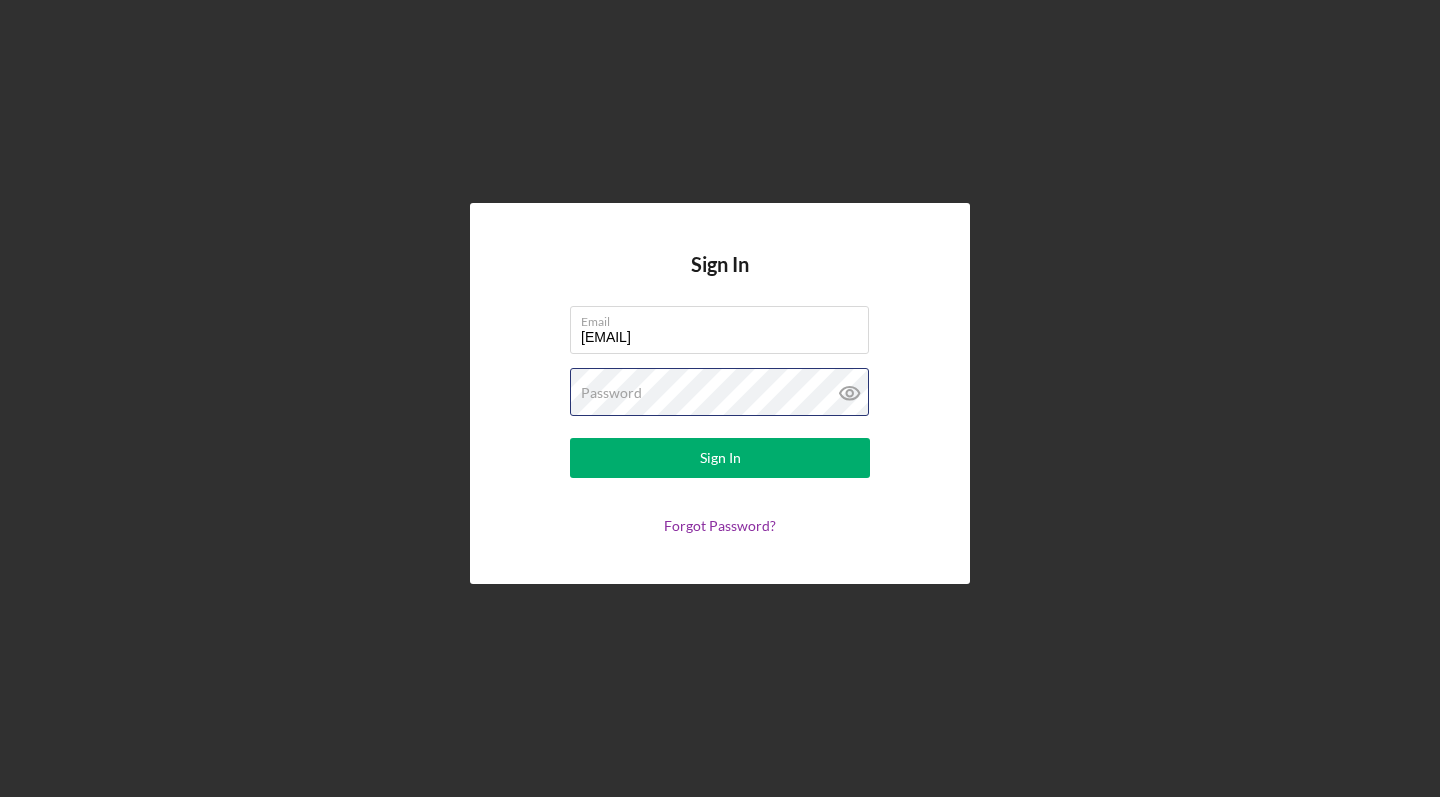 click on "Sign In" at bounding box center [720, 458] 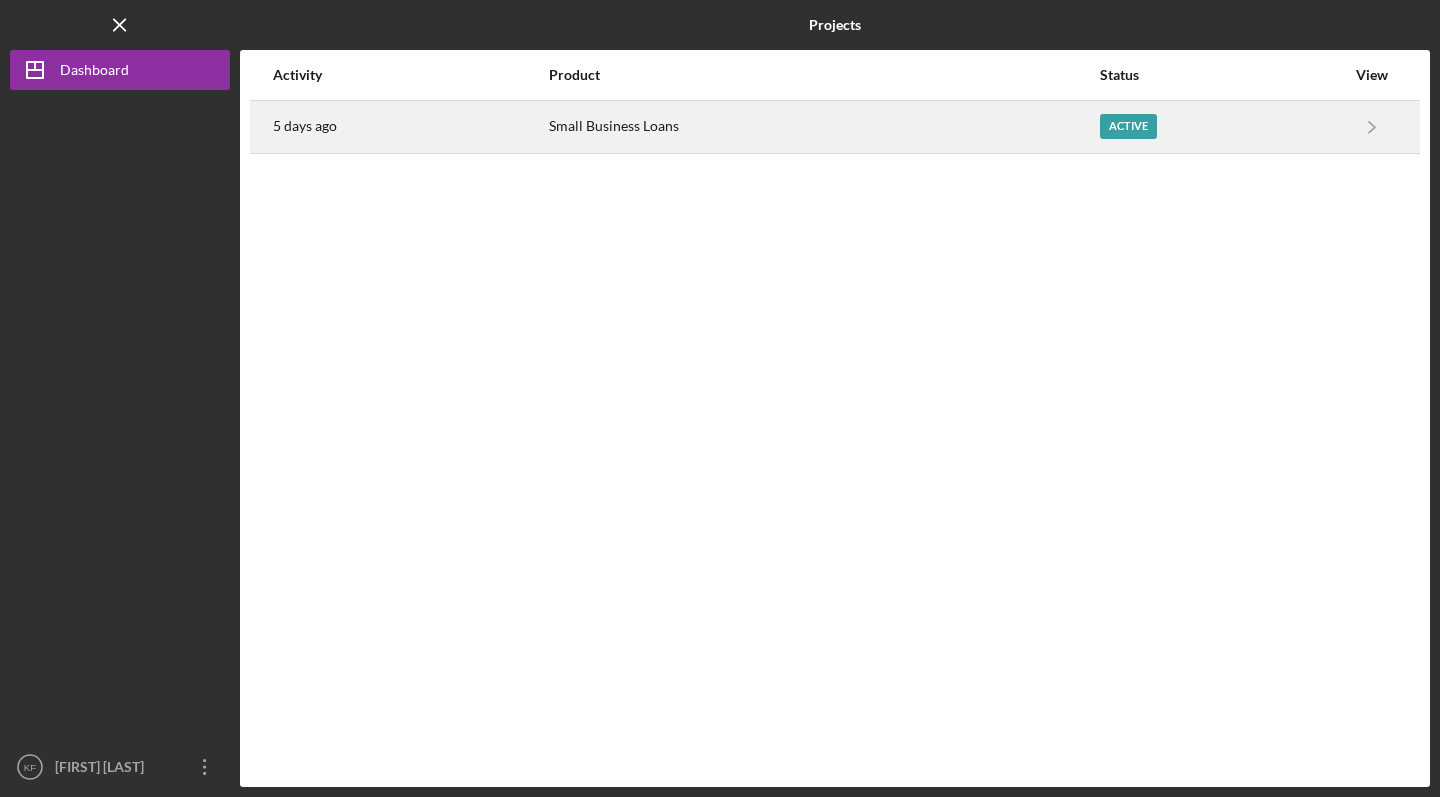 click on "Small Business Loans" at bounding box center (824, 127) 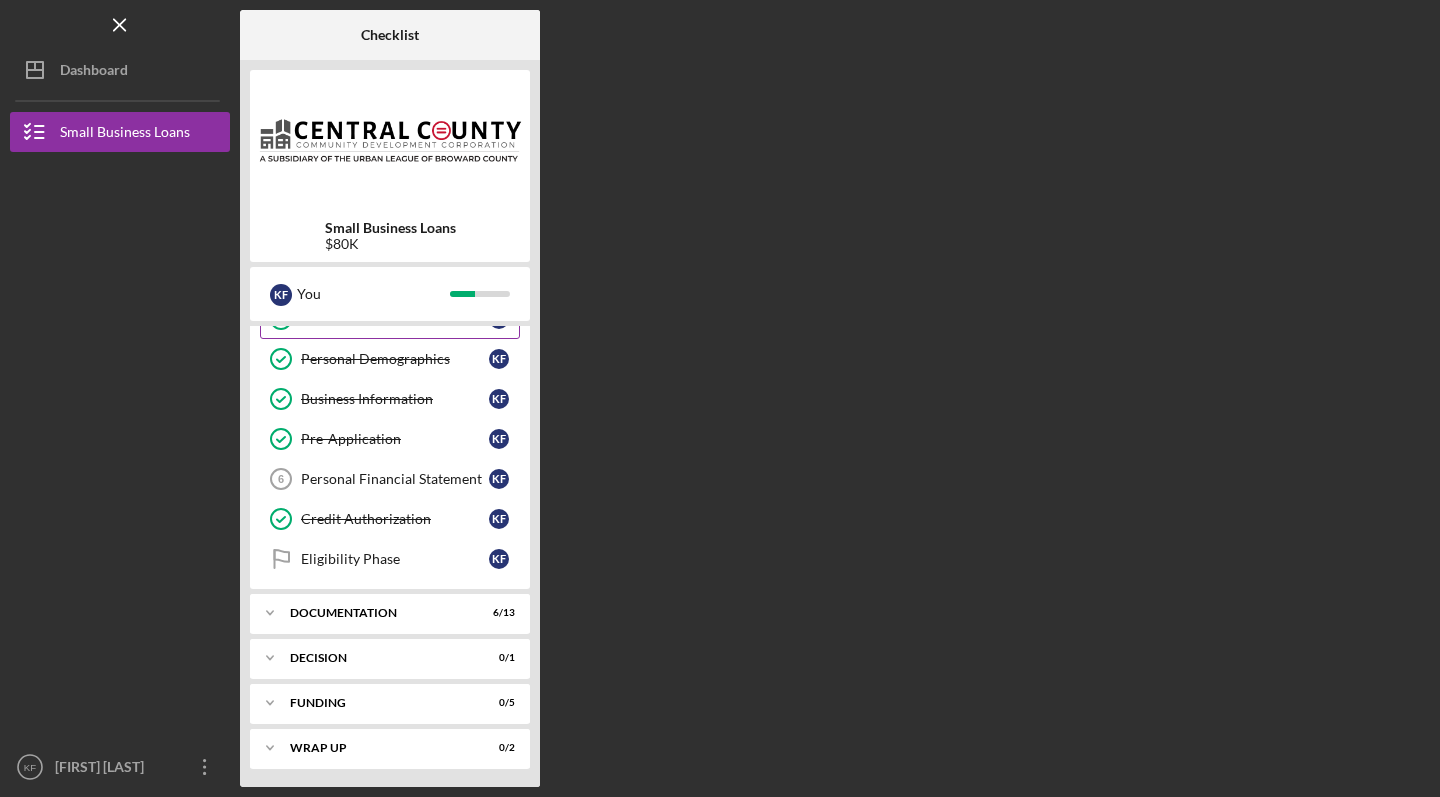 scroll, scrollTop: 110, scrollLeft: 0, axis: vertical 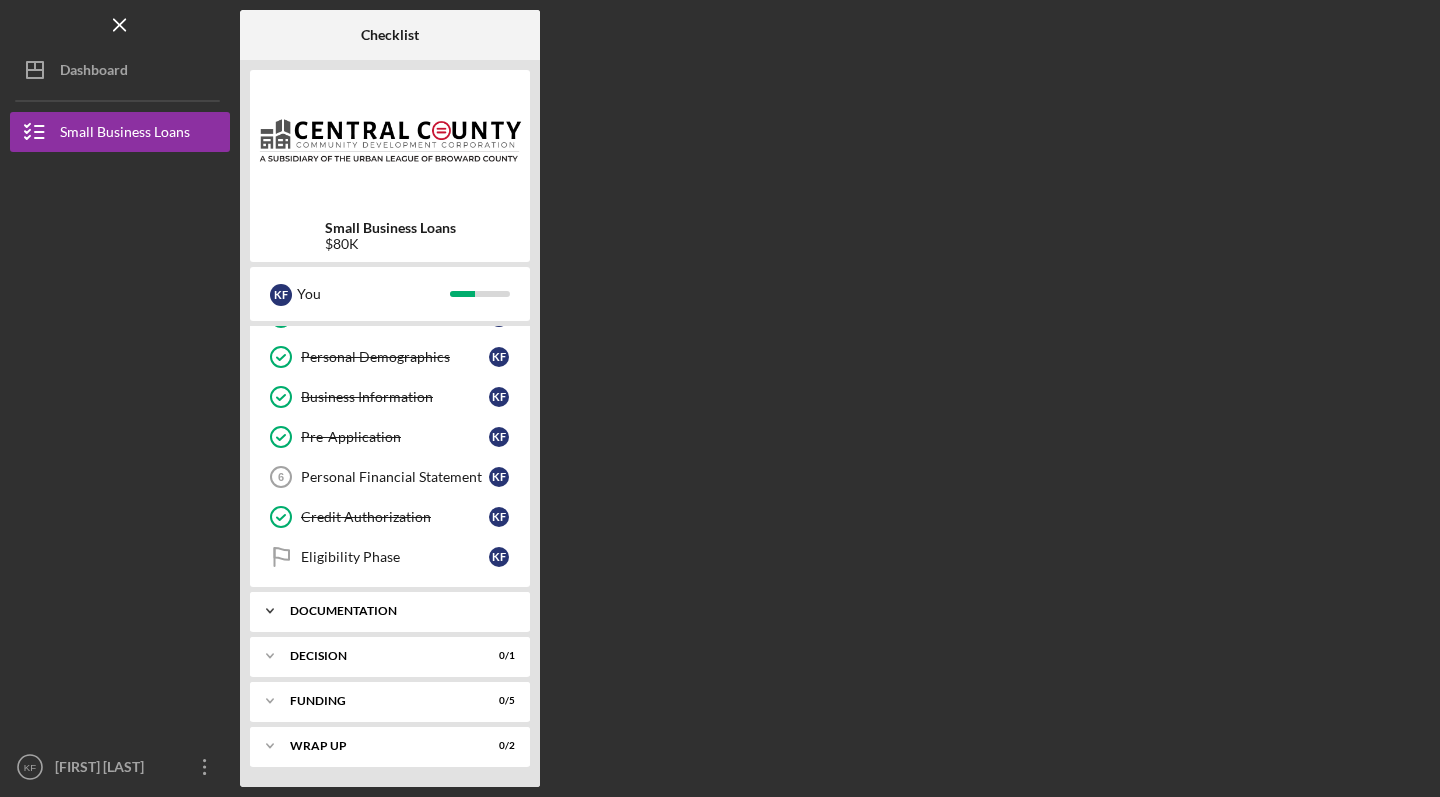 click on "Documentation" at bounding box center (397, 611) 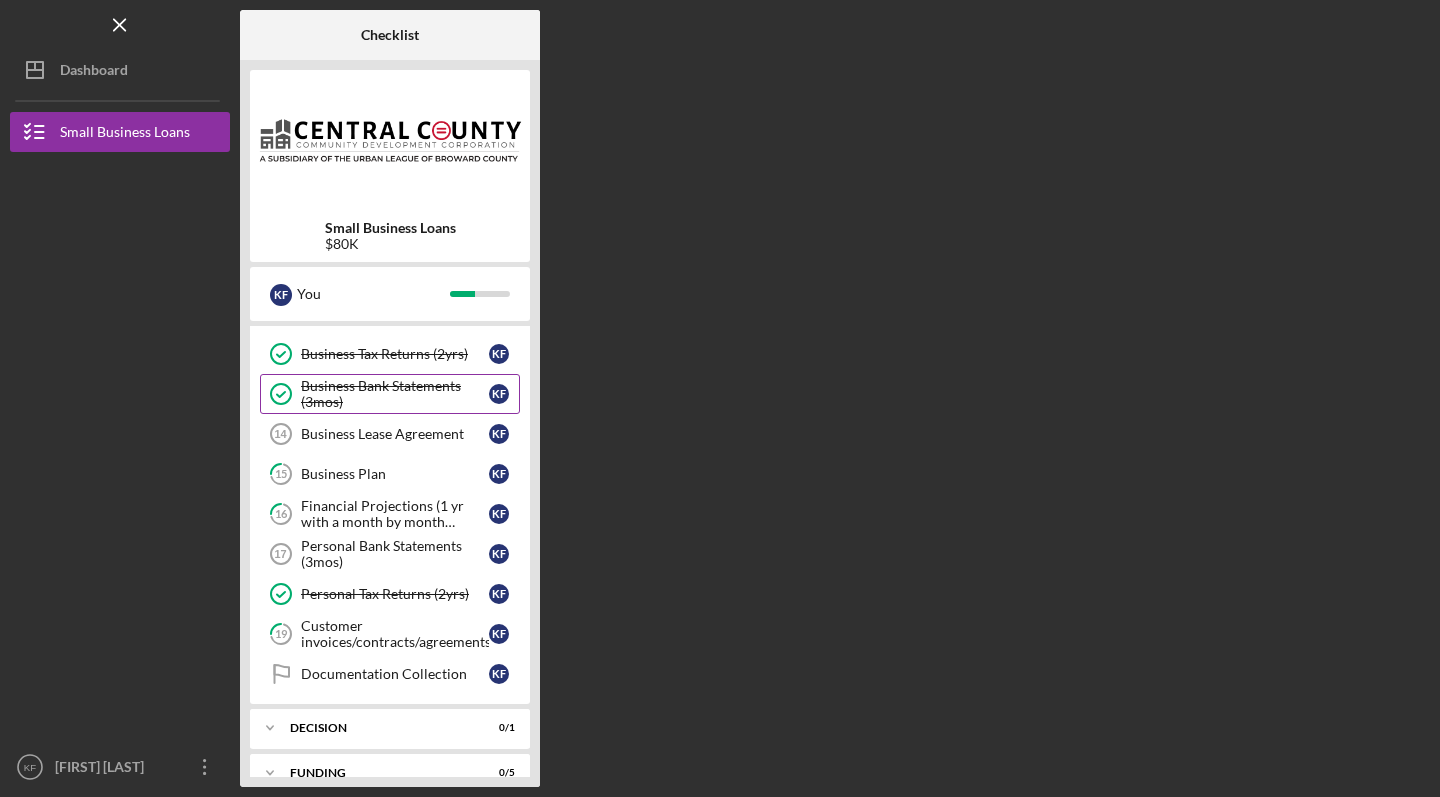 scroll, scrollTop: 577, scrollLeft: 0, axis: vertical 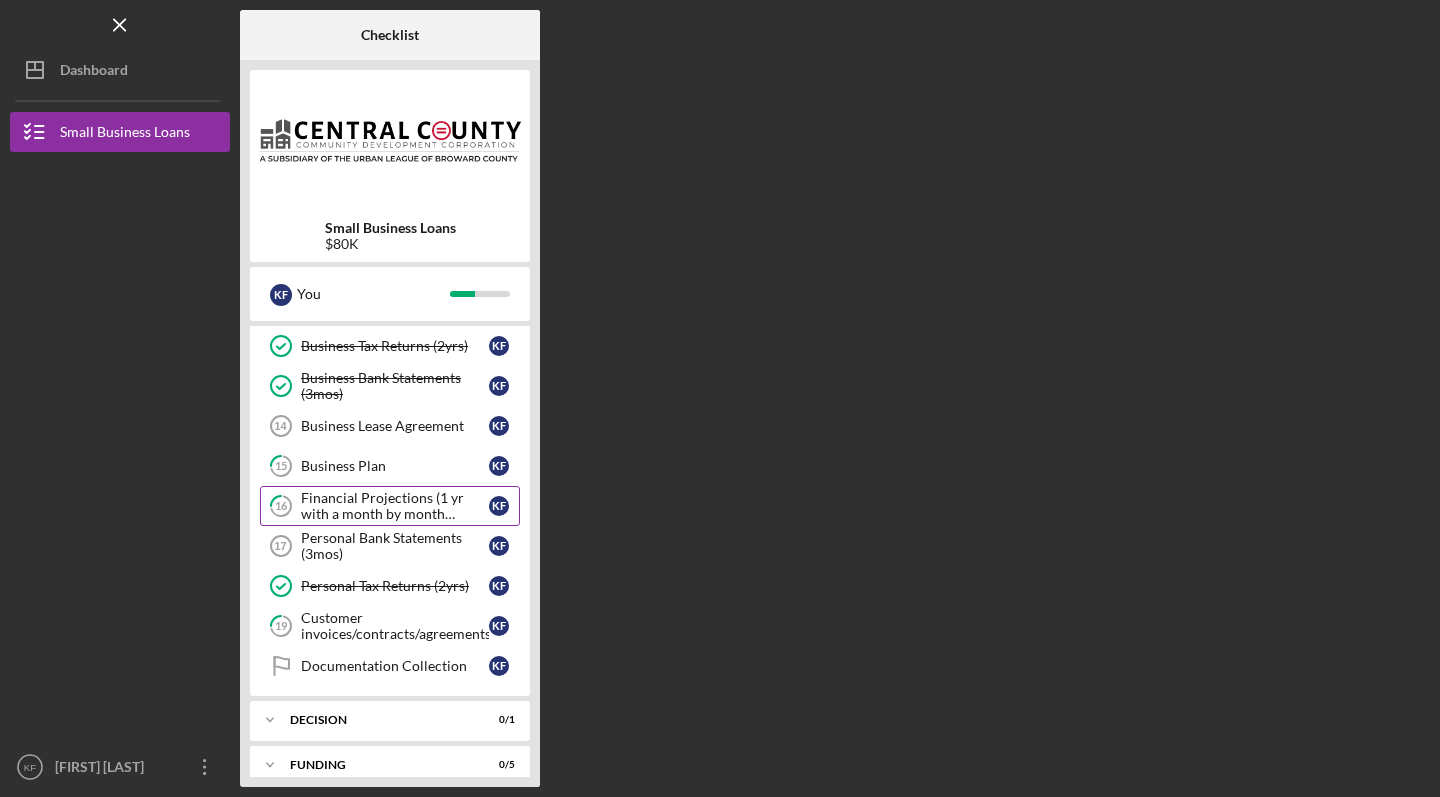 click on "Financial Projections (1 yr with a month by month breakdown)" at bounding box center [395, 506] 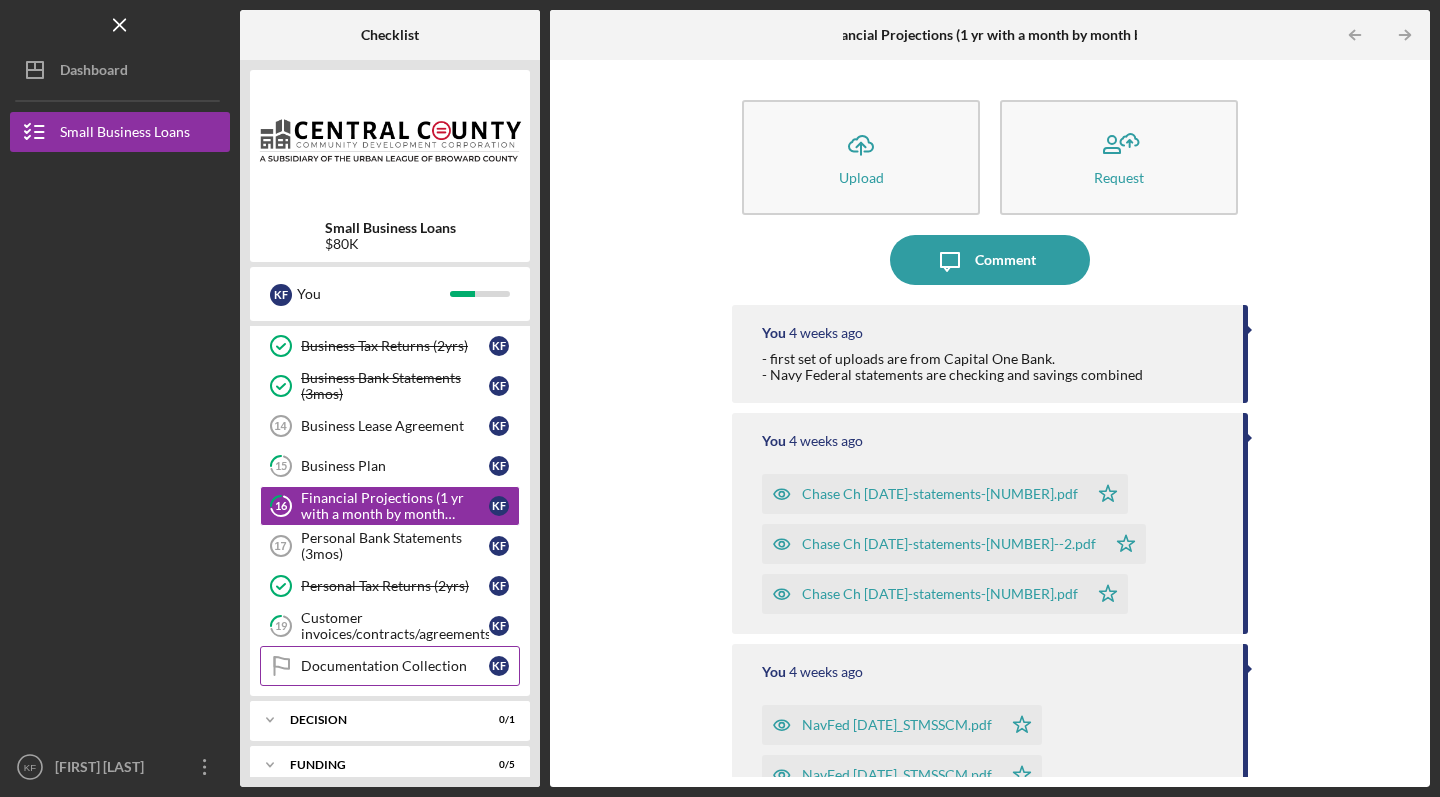 click on "Documentation Collection" at bounding box center (395, 666) 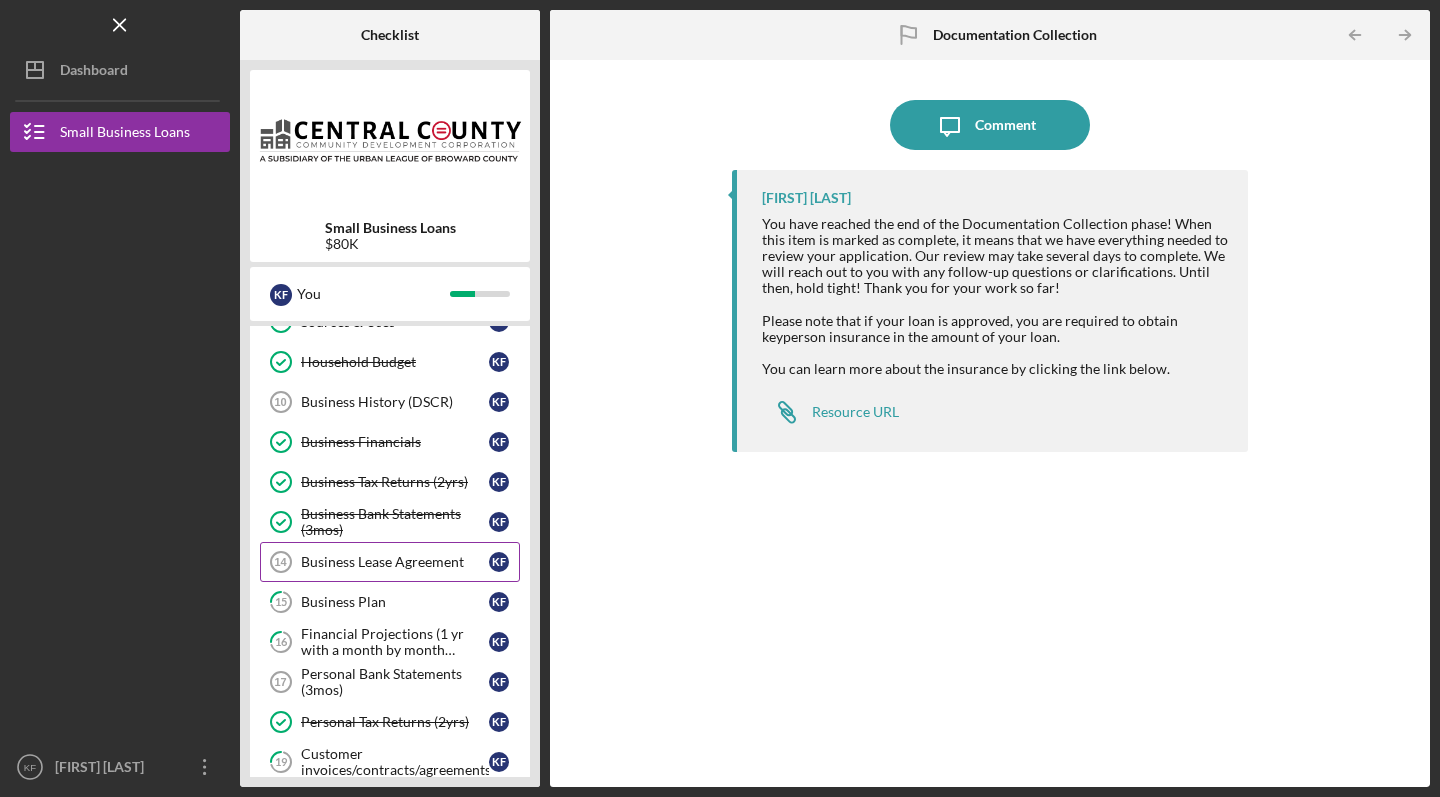 scroll, scrollTop: 402, scrollLeft: 0, axis: vertical 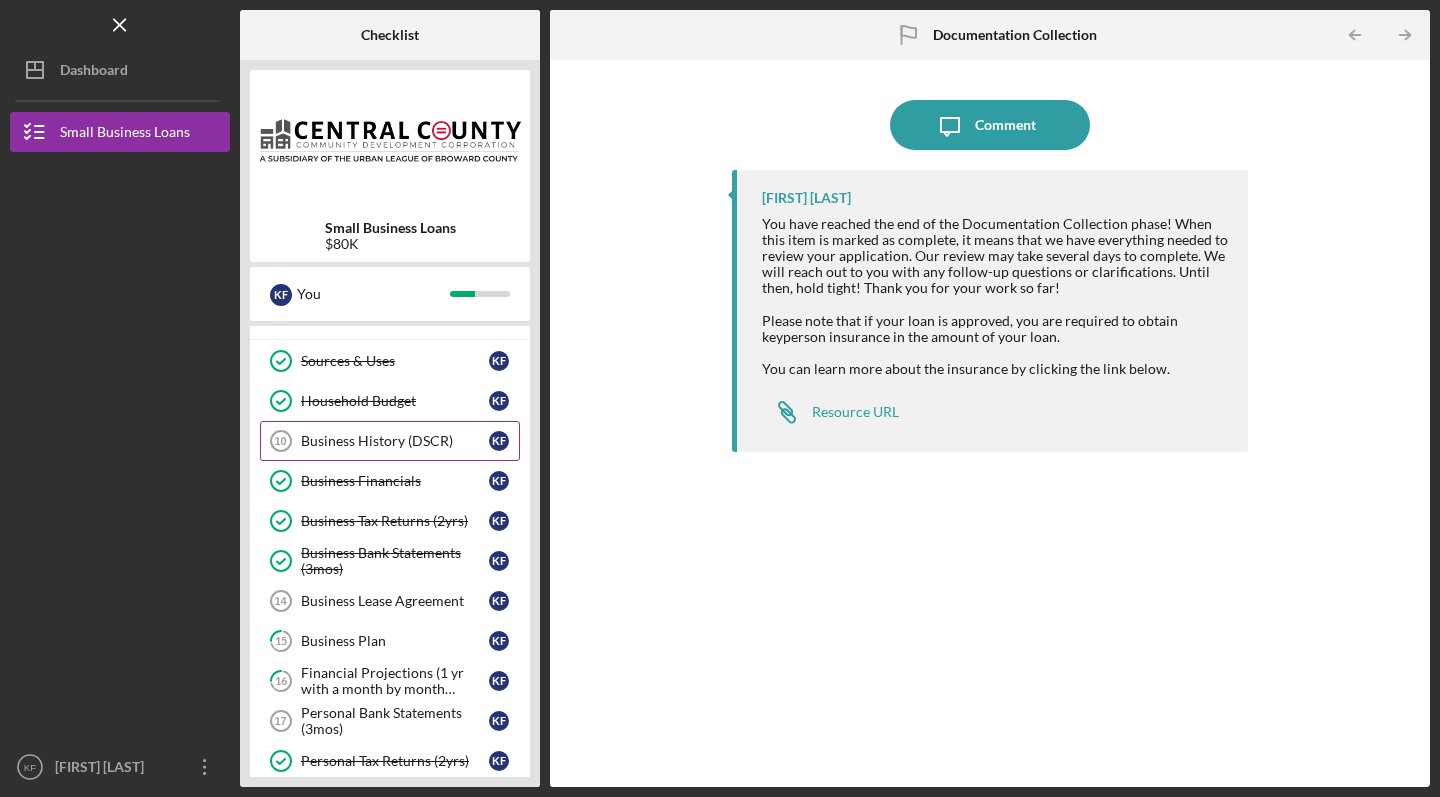 click on "Business History (DSCR)" at bounding box center [395, 441] 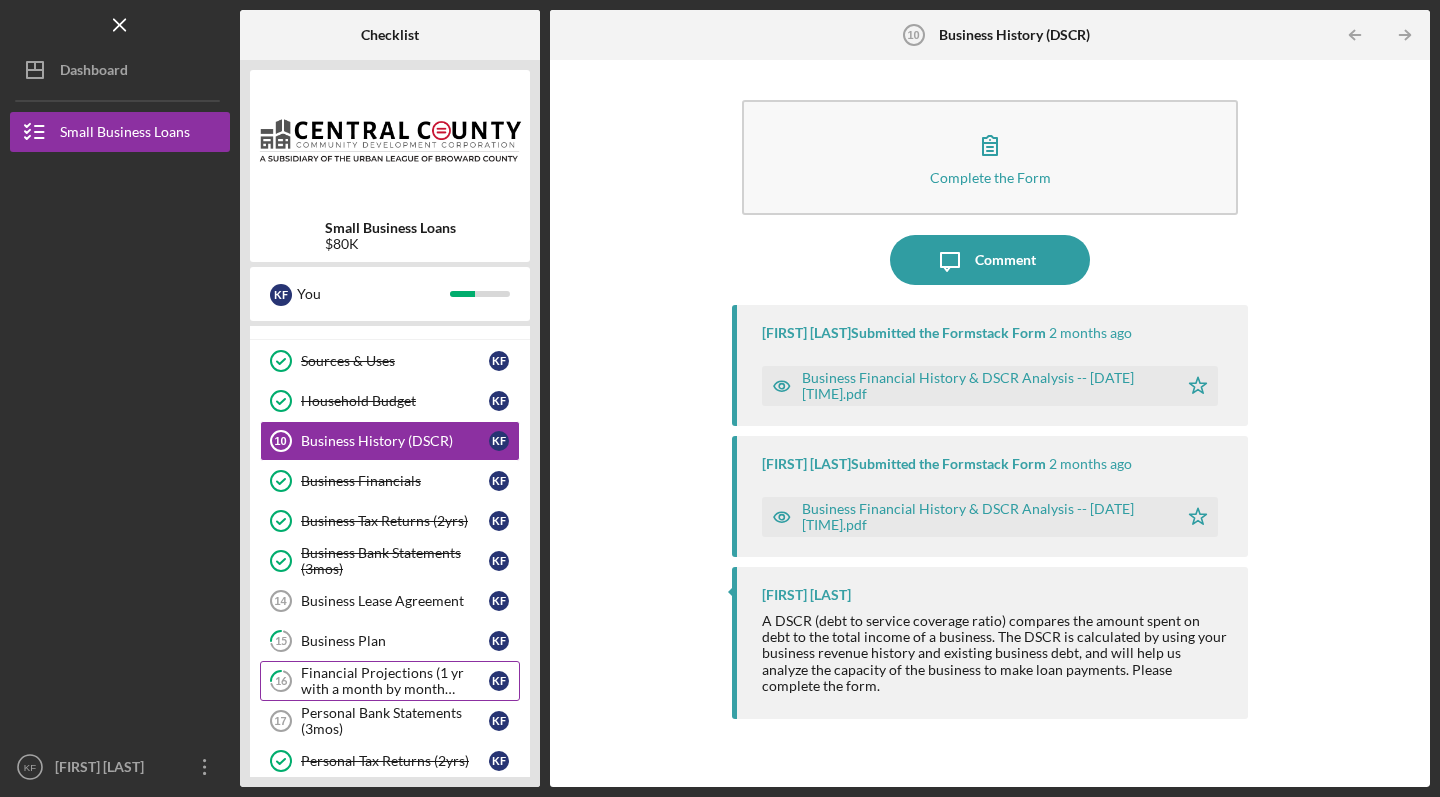 click on "Financial Projections (1 yr with a month by month breakdown)" at bounding box center [395, 681] 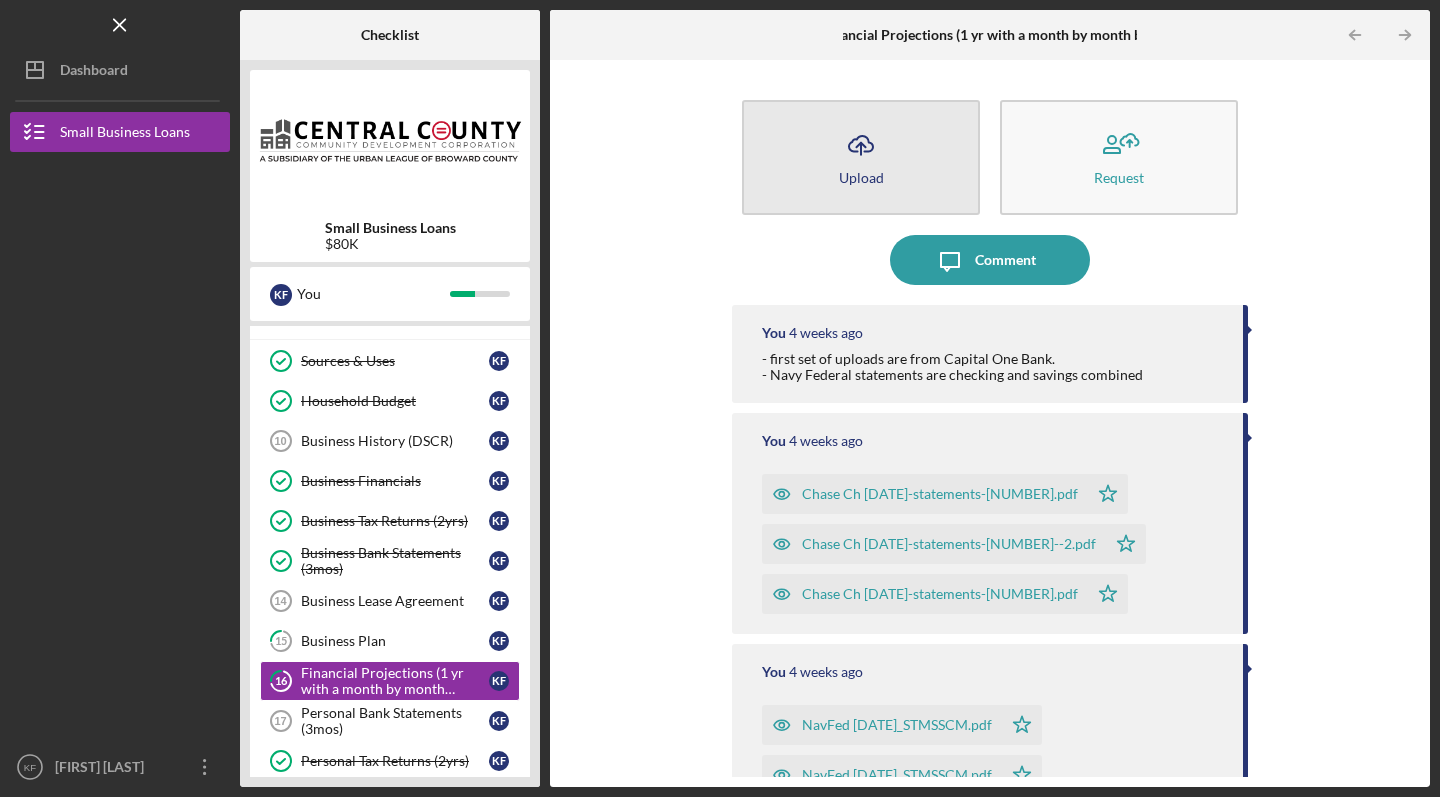 click on "Icon/Upload" 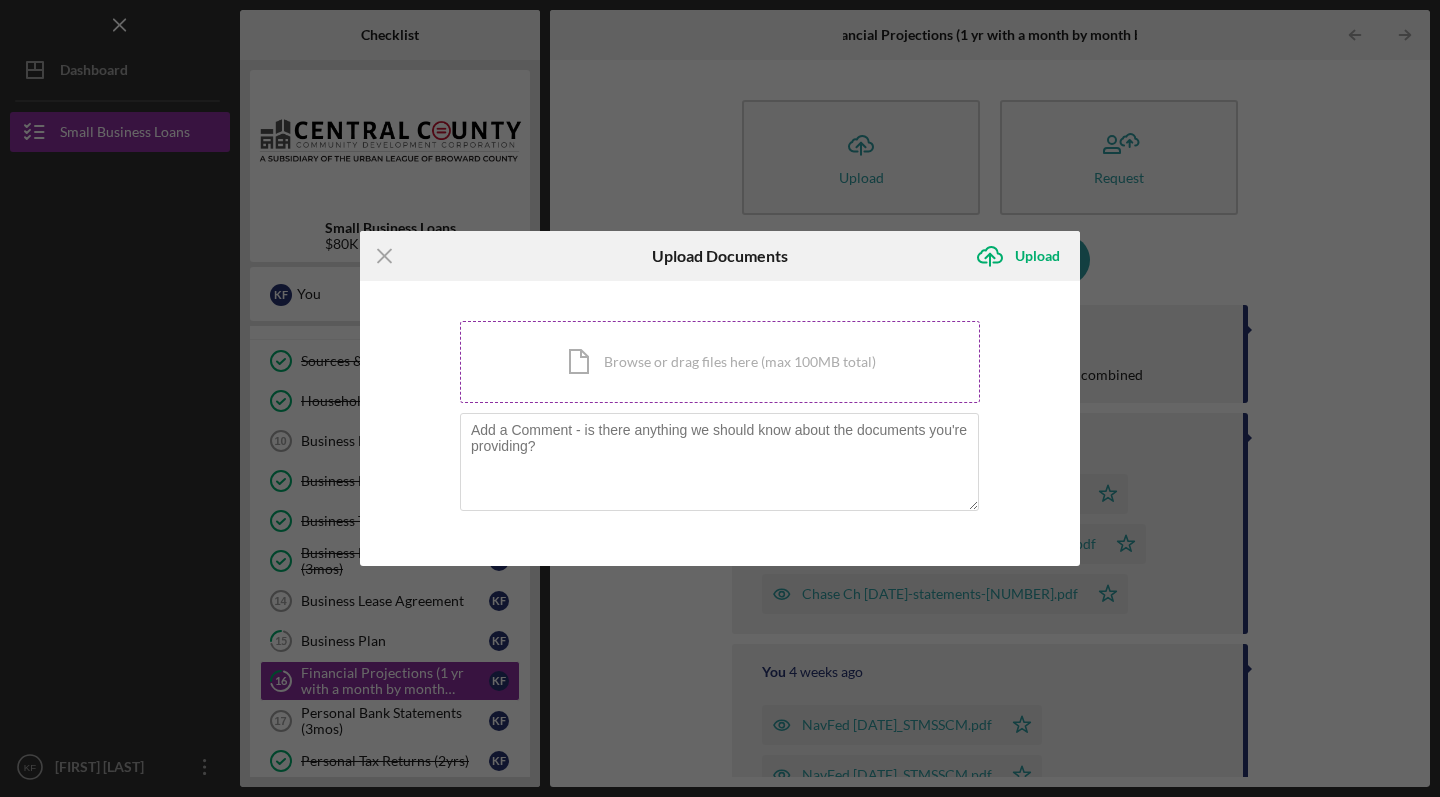 click on "Icon/Document Browse or drag files here (max 100MB total) Tap to choose files or take a photo" at bounding box center (720, 362) 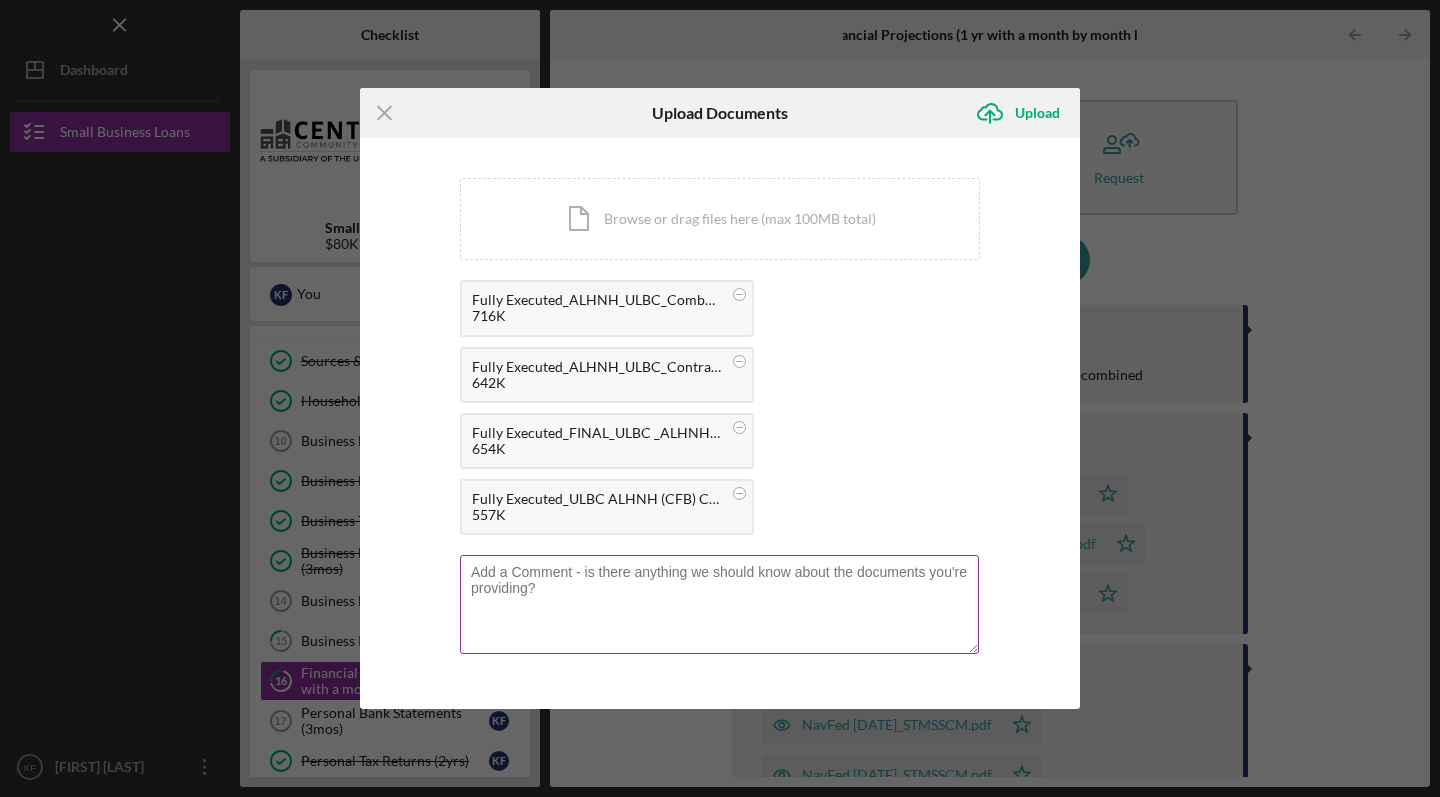 click at bounding box center (719, 604) 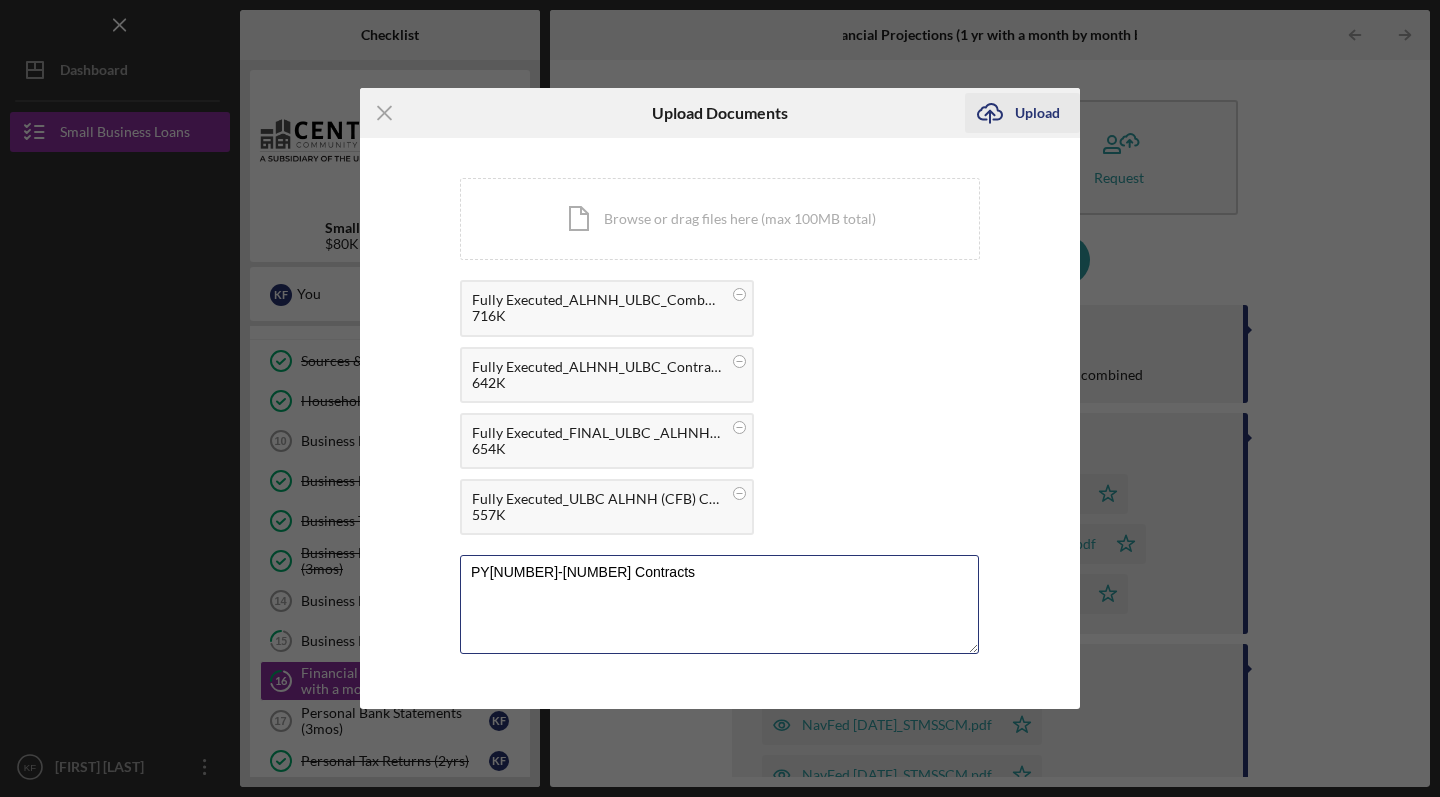 type on "PY[NUMBER]-[NUMBER] Contracts" 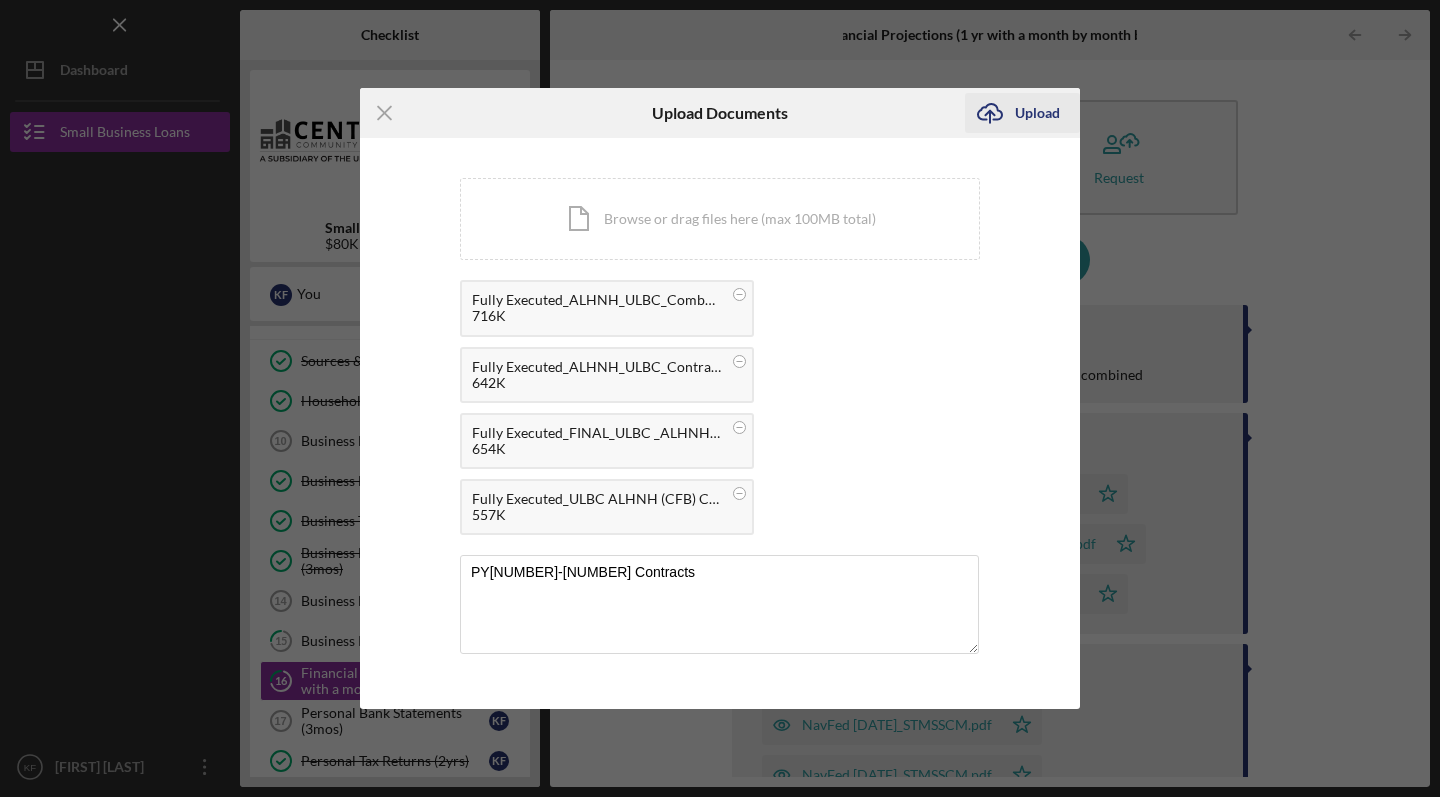 click on "Icon/Upload" 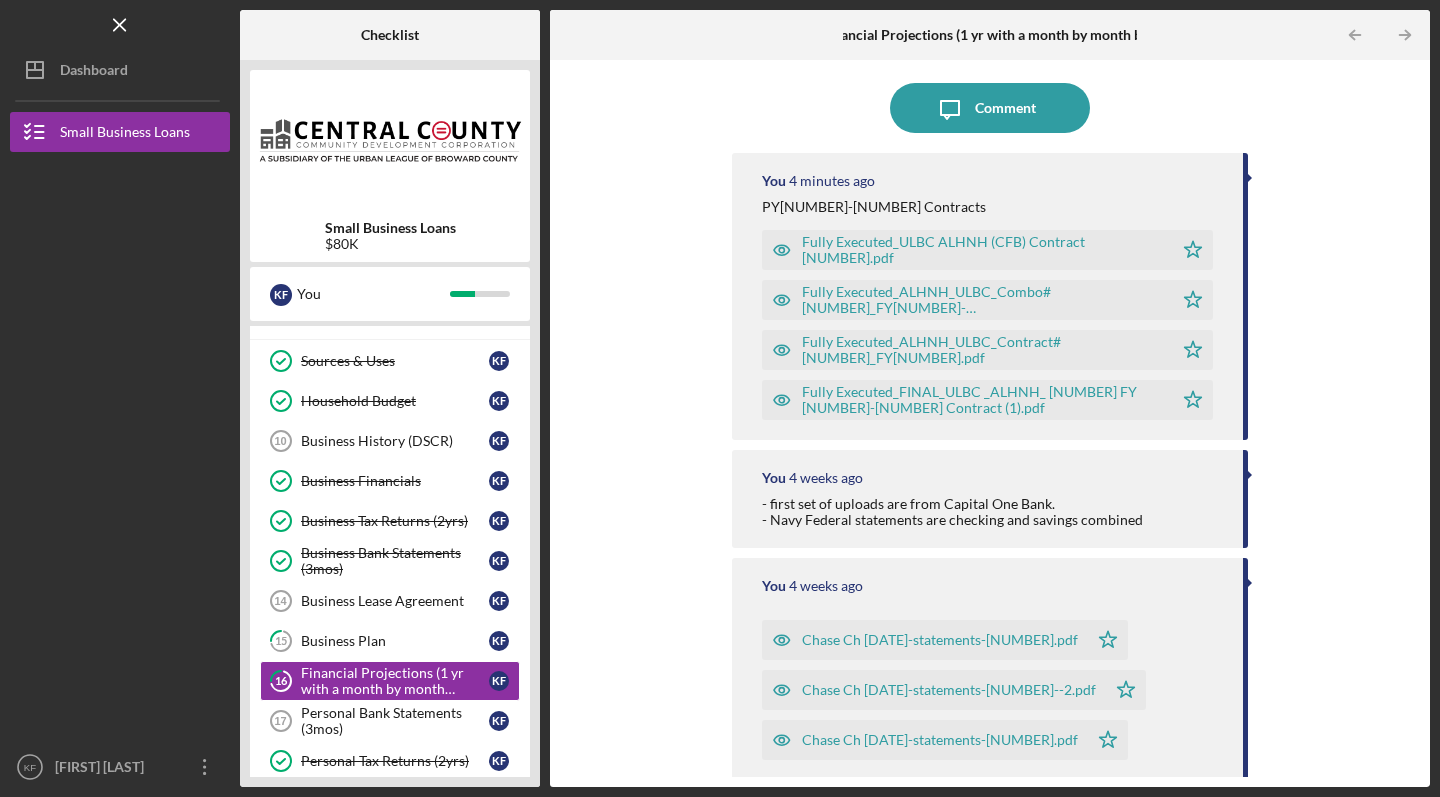 scroll, scrollTop: 0, scrollLeft: 0, axis: both 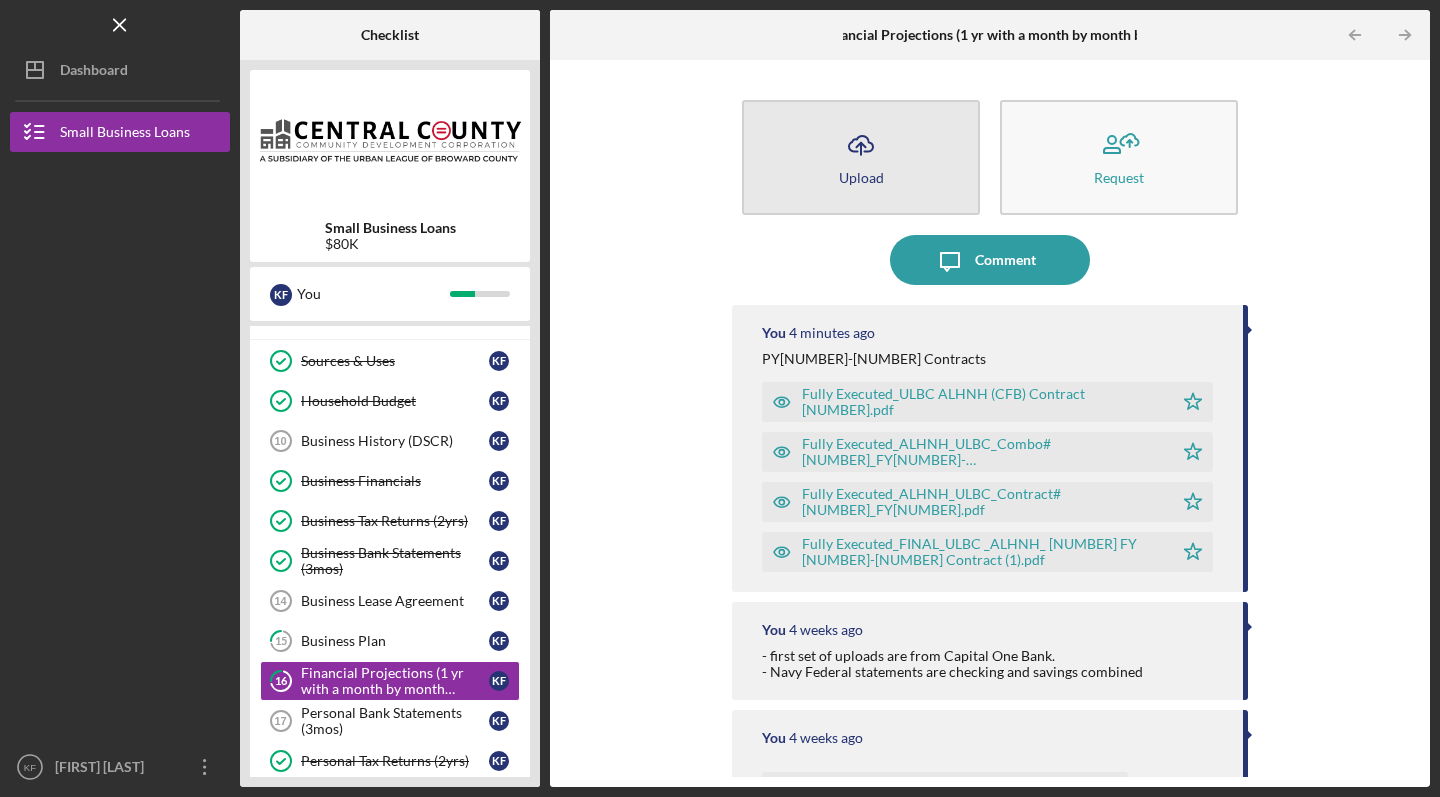 click on "Icon/Upload" 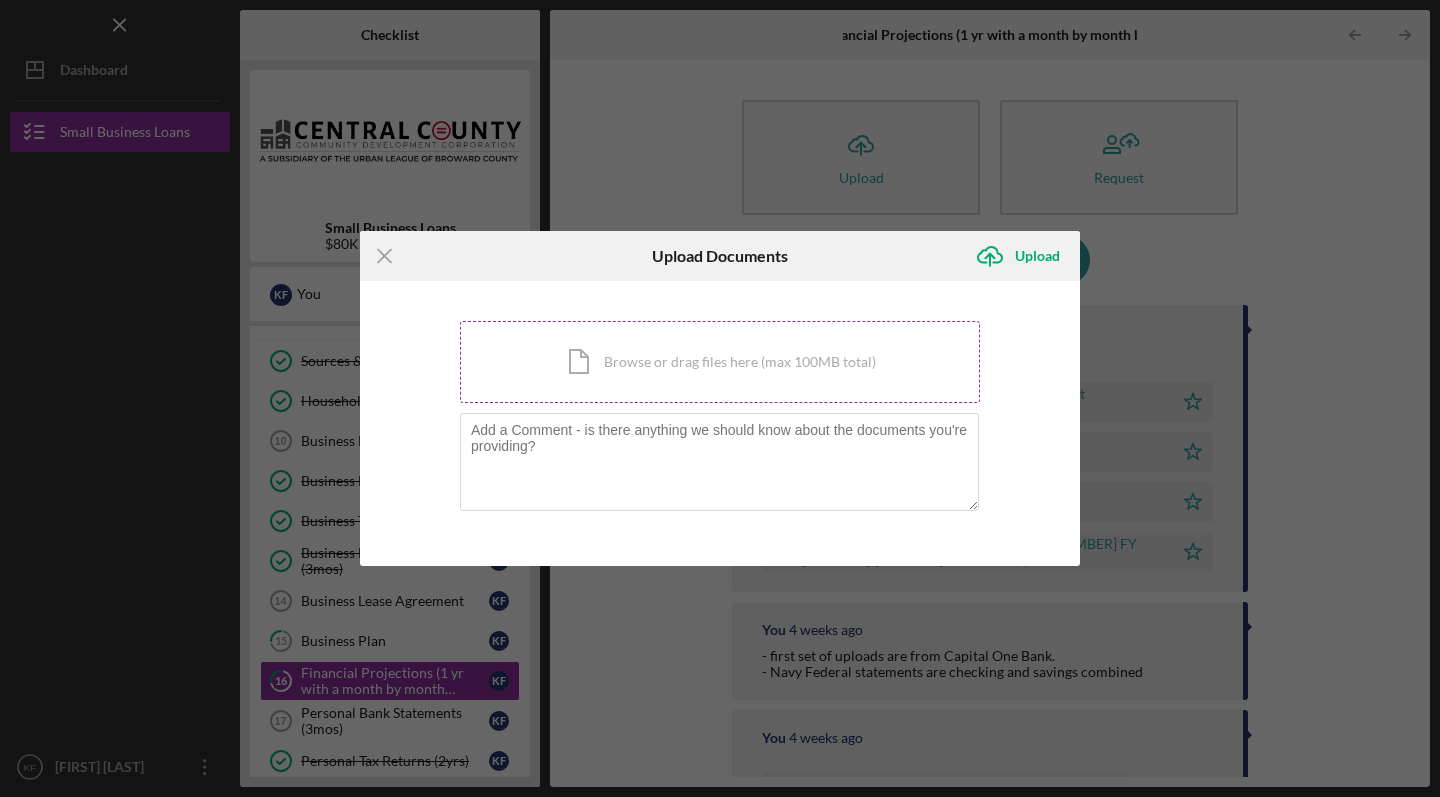 click on "Icon/Document Browse or drag files here (max 100MB total) Tap to choose files or take a photo" at bounding box center [720, 362] 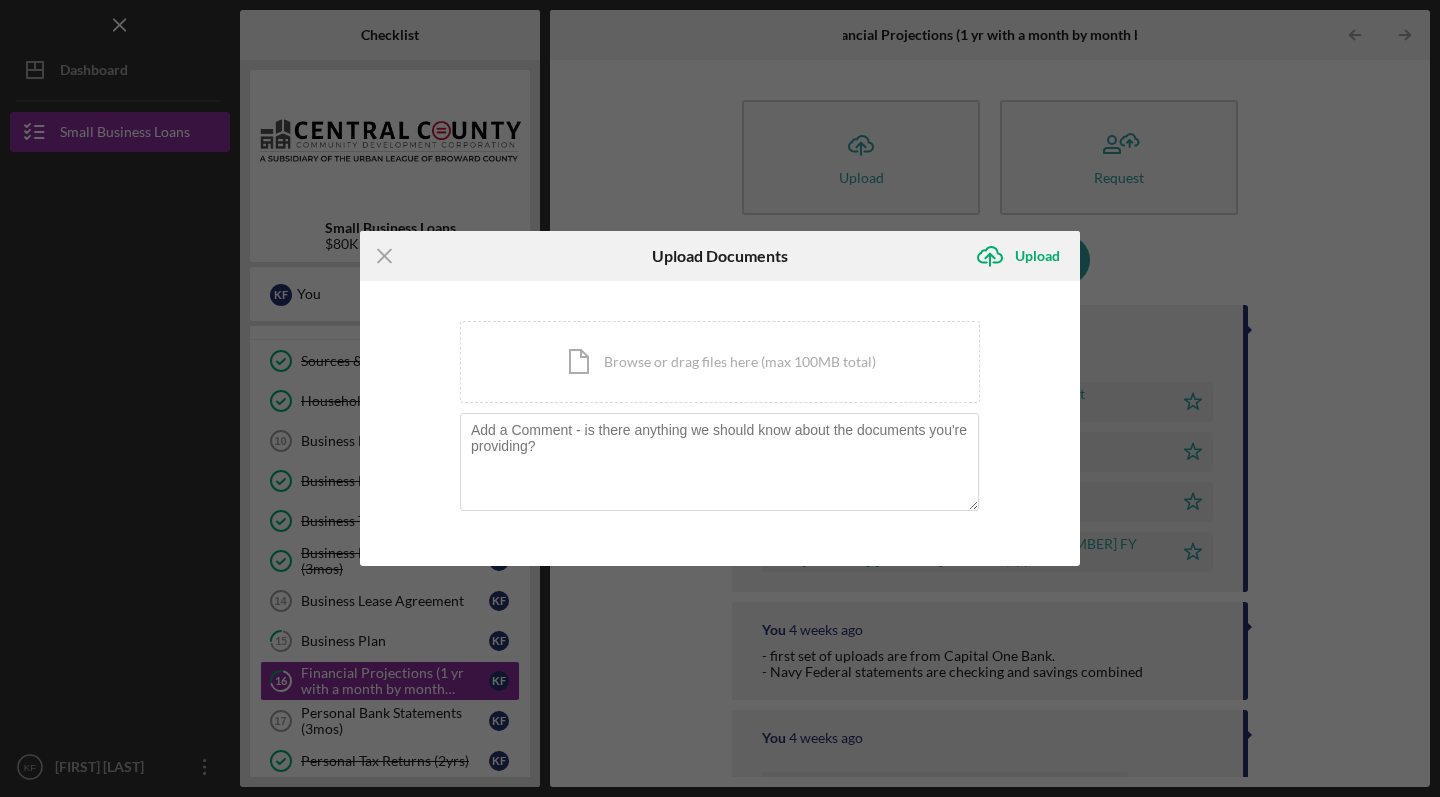 click on "Icon/Menu Close Upload Documents Icon/Upload Upload You're uploading documents related to  Financial Projections (1 yr with a month by month breakdown) . Icon/Document Browse or drag files here (max 100MB total) Tap to choose files or take a photo Cancel Icon/Upload Upload" at bounding box center [720, 398] 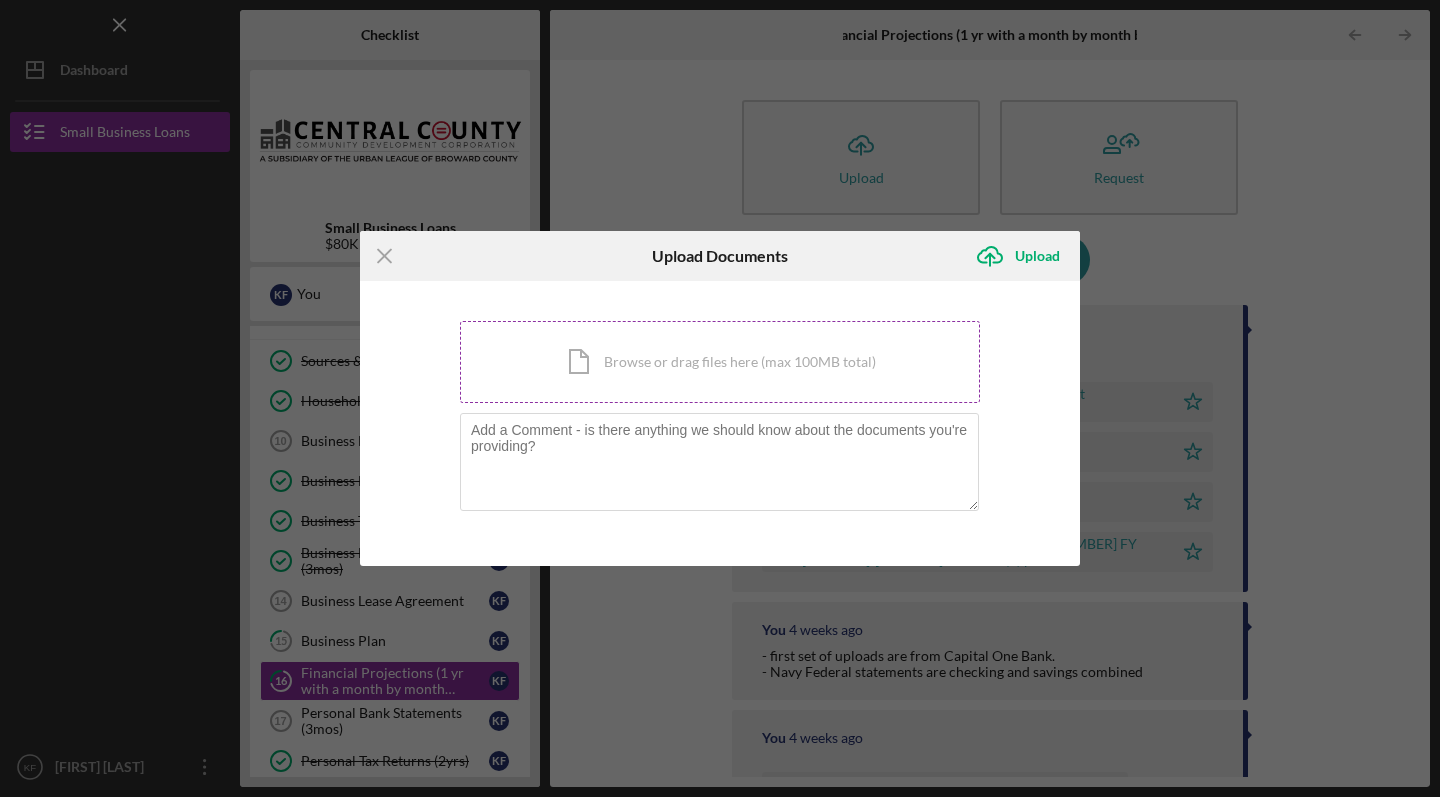 click on "Icon/Document Browse or drag files here (max 100MB total) Tap to choose files or take a photo" at bounding box center [720, 362] 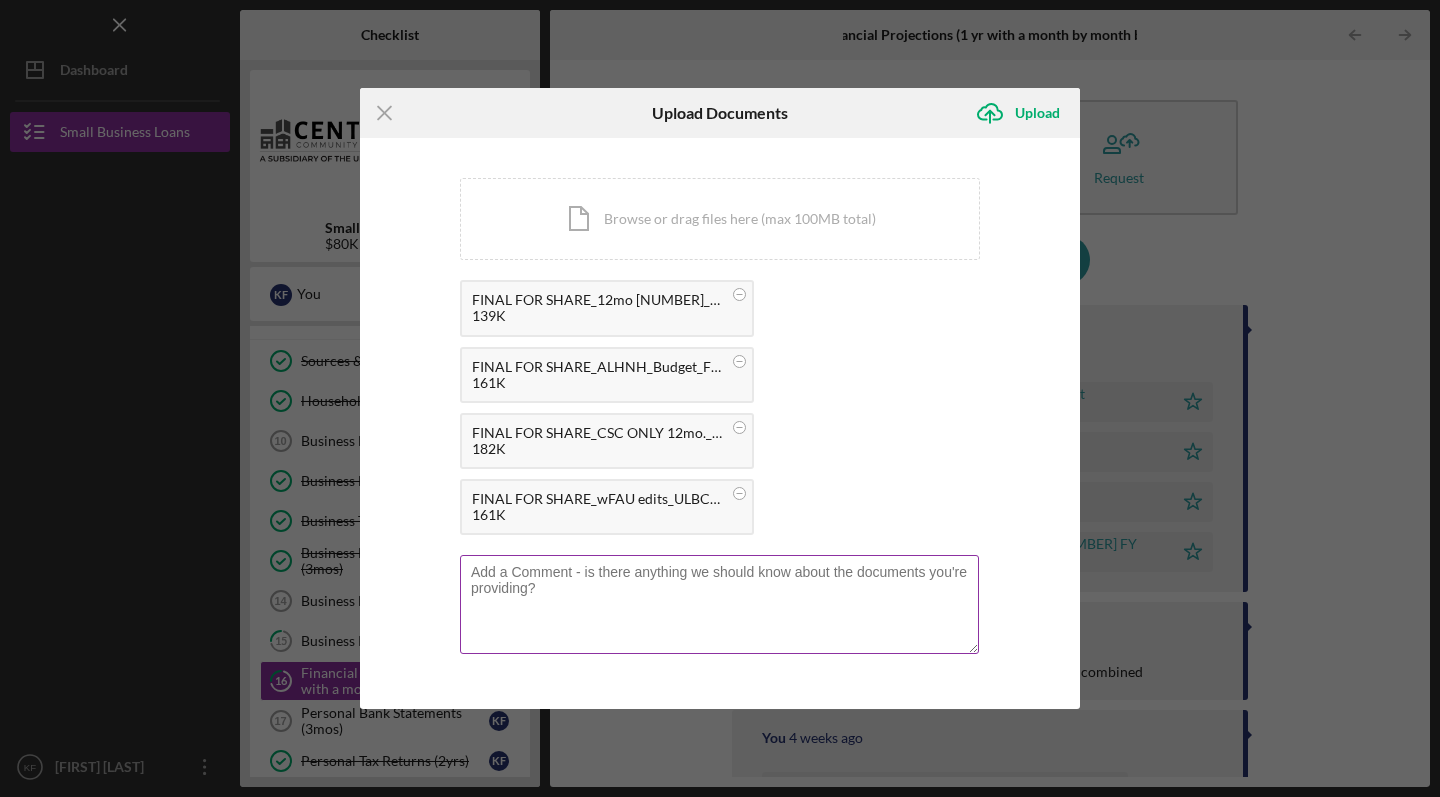 click at bounding box center (719, 604) 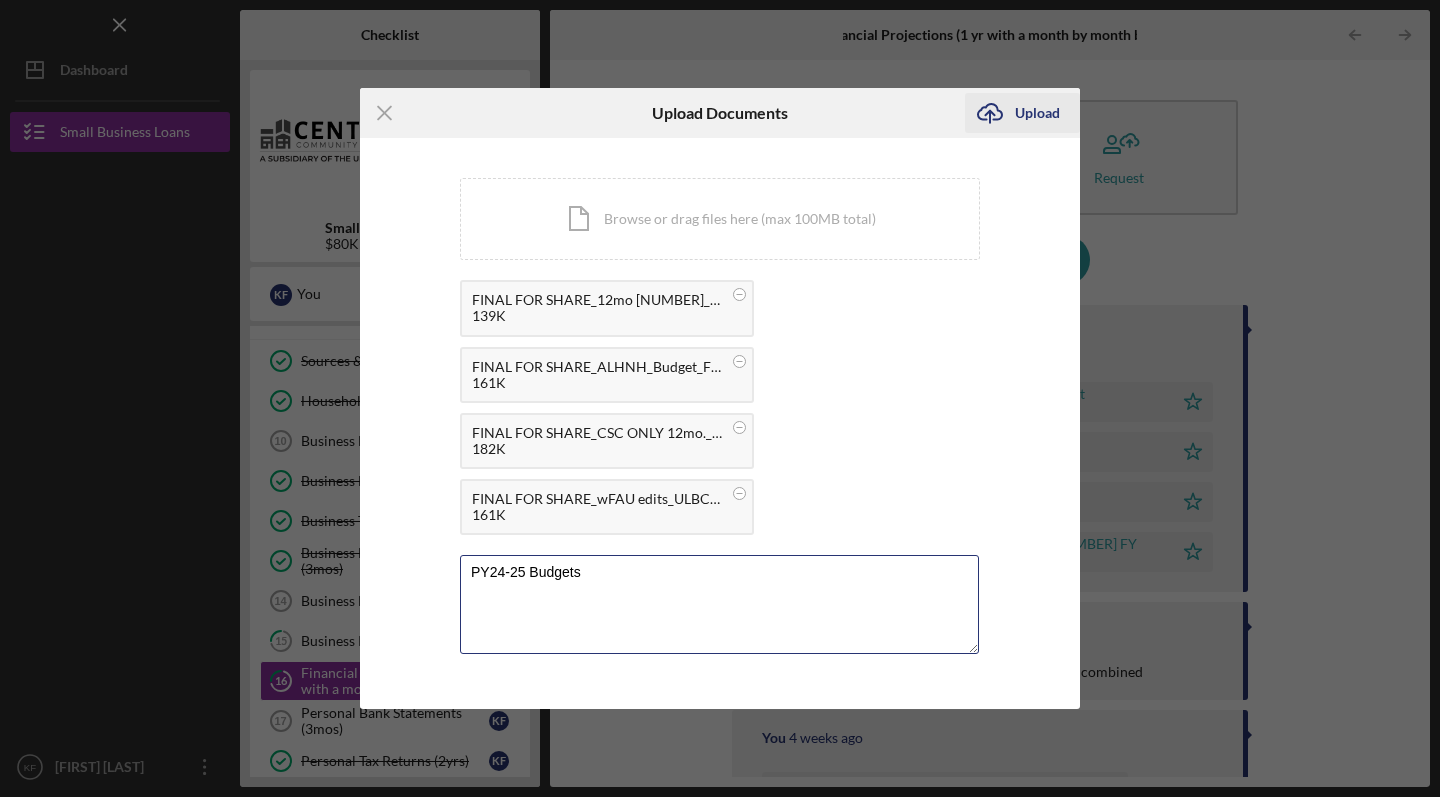 type on "PY24-25 Budgets" 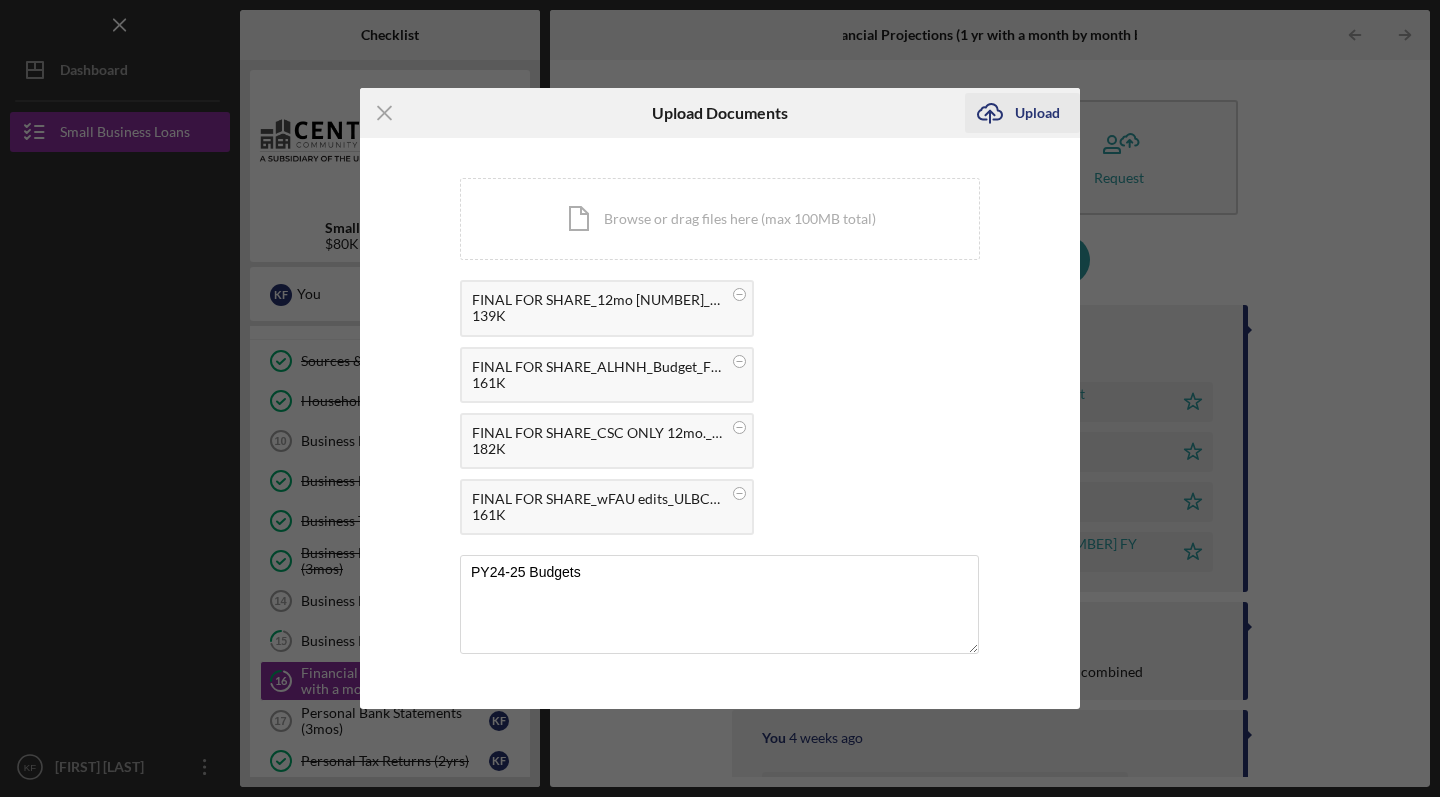 click on "Upload" at bounding box center [1037, 113] 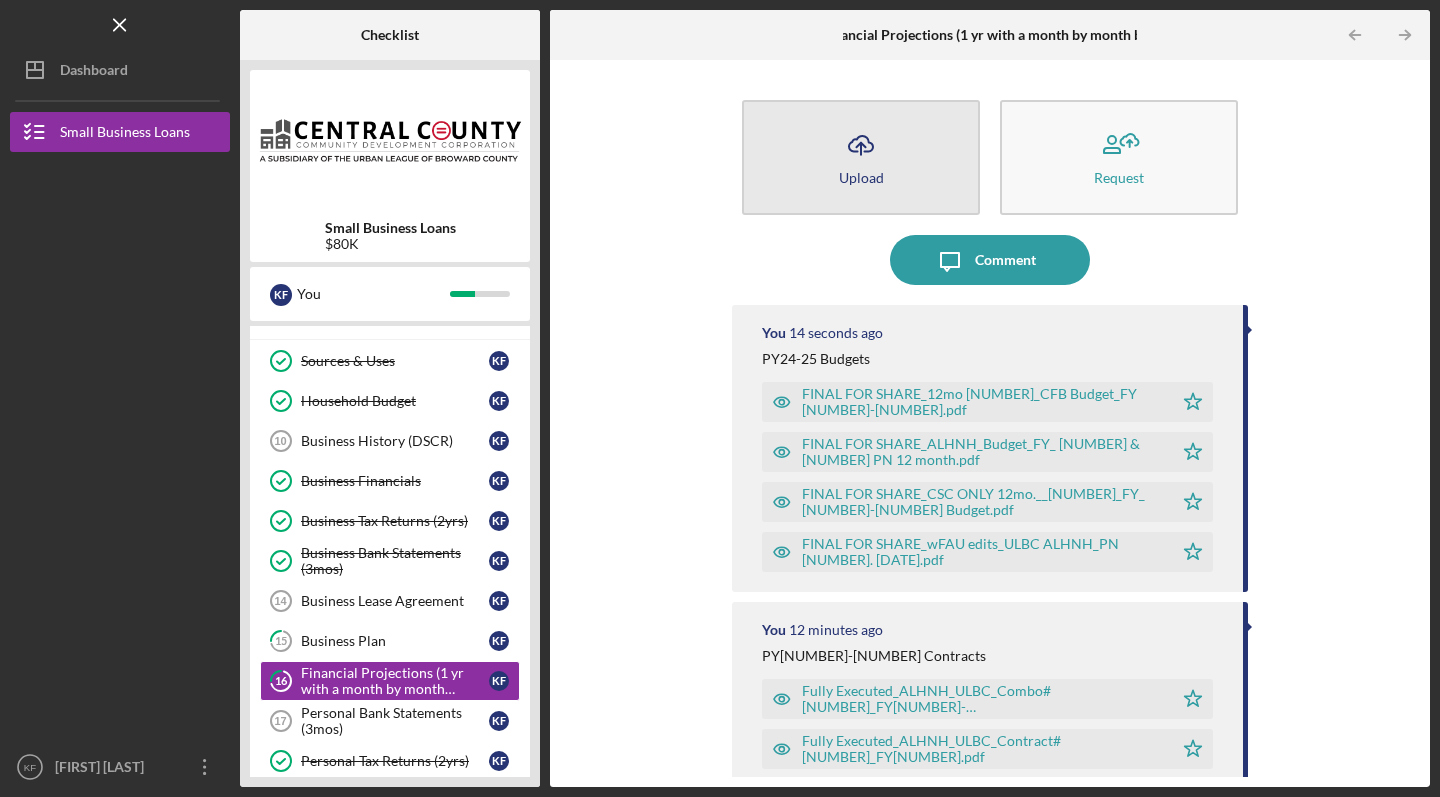 scroll, scrollTop: -1, scrollLeft: 0, axis: vertical 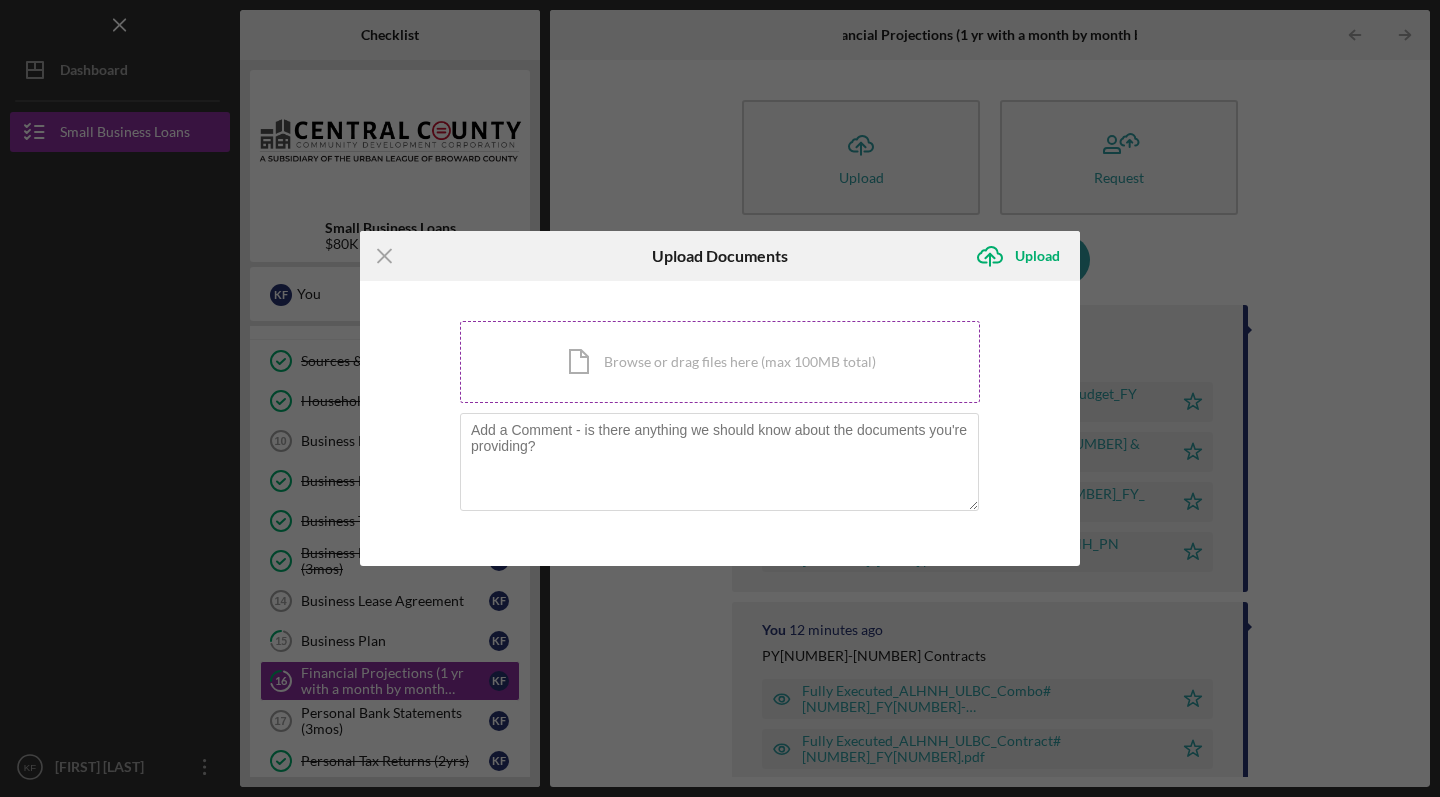 click on "Icon/Document Browse or drag files here (max 100MB total) Tap to choose files or take a photo" at bounding box center [720, 362] 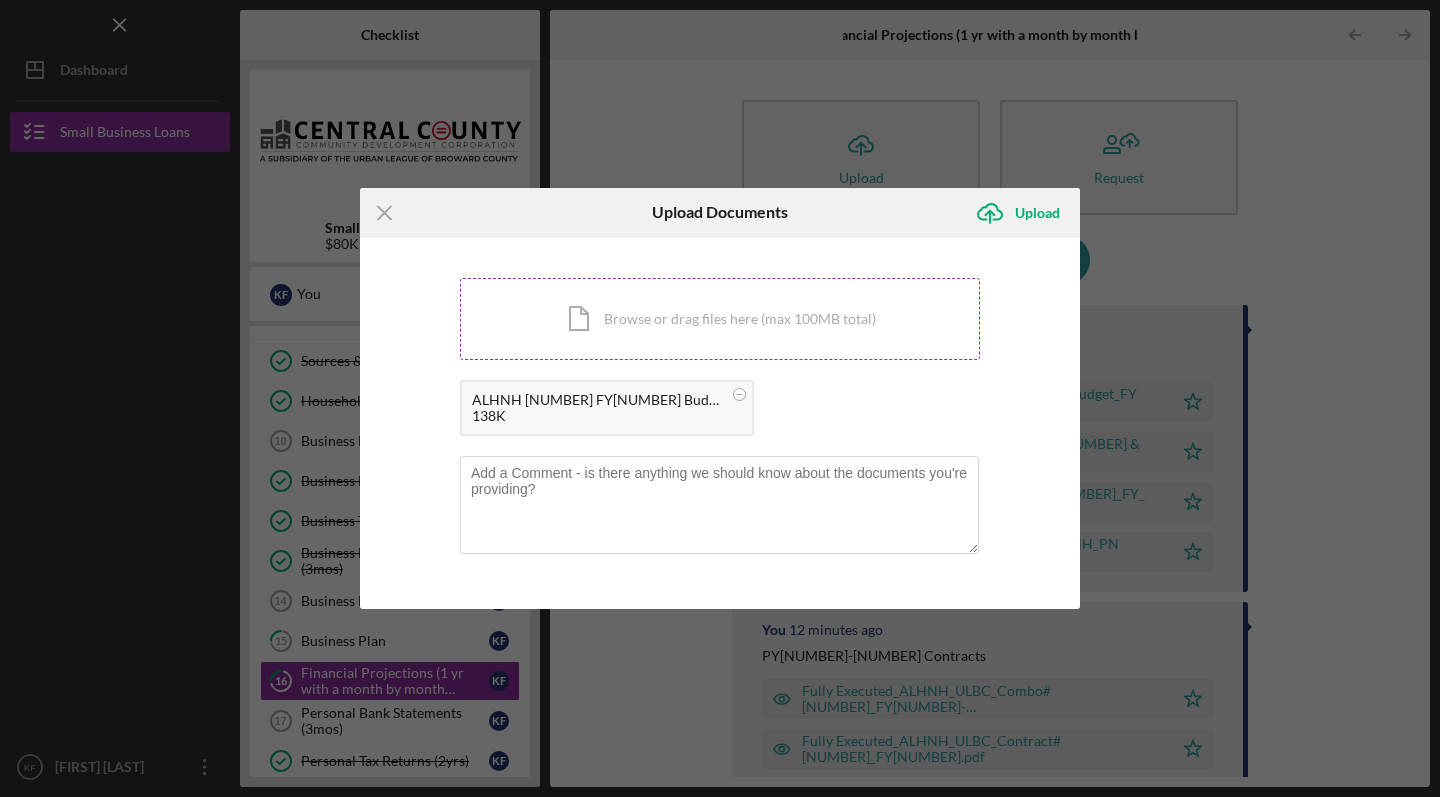 click on "Icon/Document Browse or drag files here (max 100MB total) Tap to choose files or take a photo" at bounding box center [720, 319] 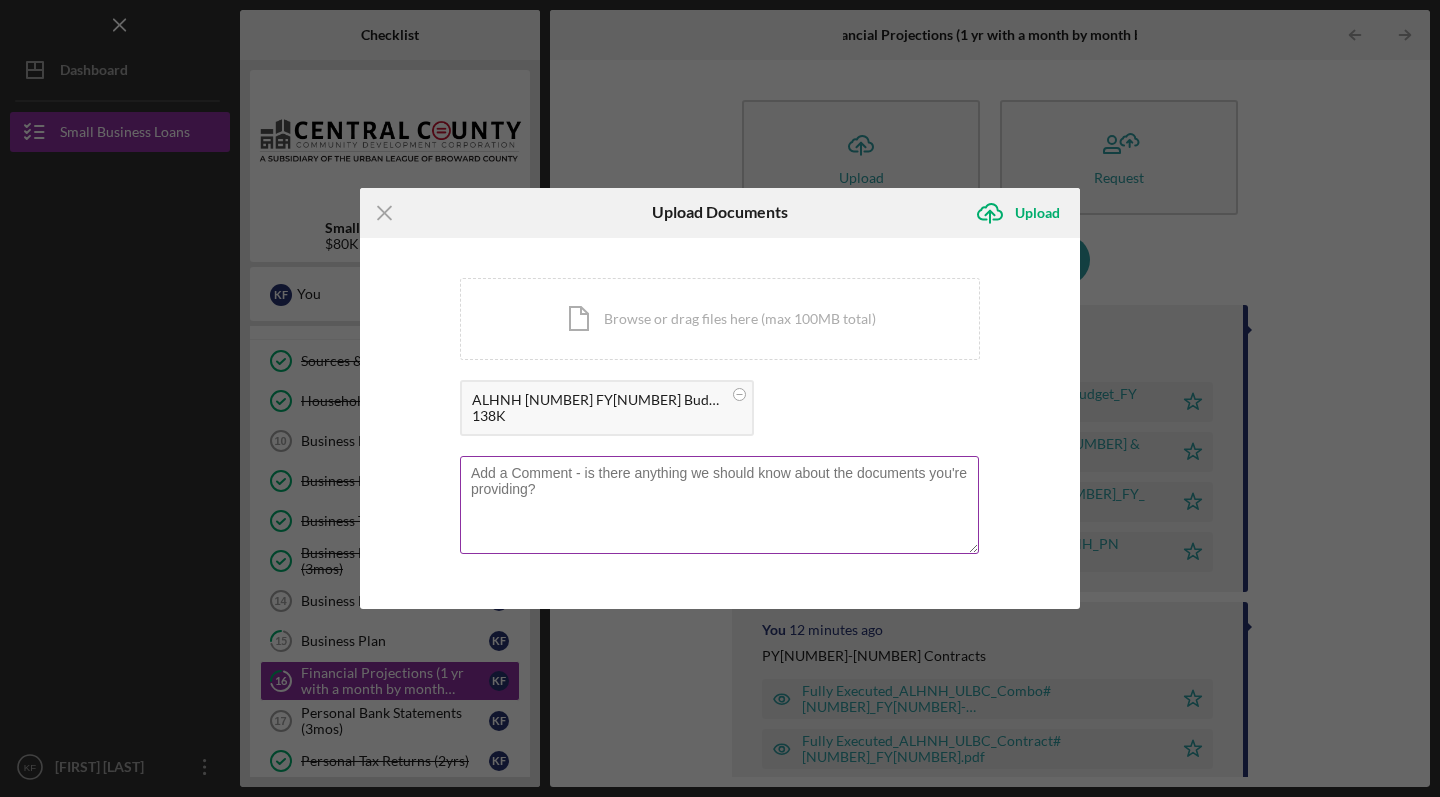 click at bounding box center (719, 505) 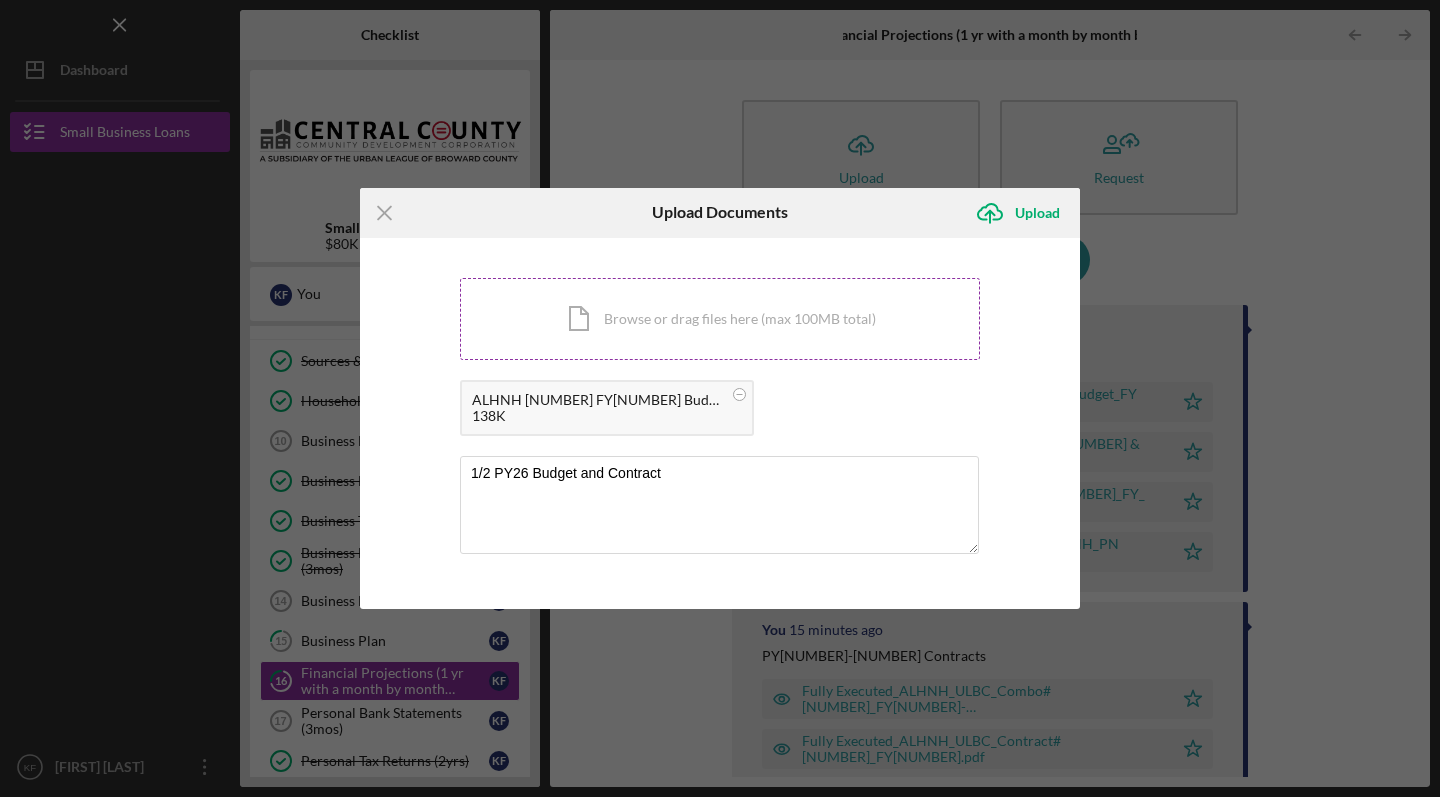 click on "Icon/Document Browse or drag files here (max 100MB total) Tap to choose files or take a photo" at bounding box center [720, 319] 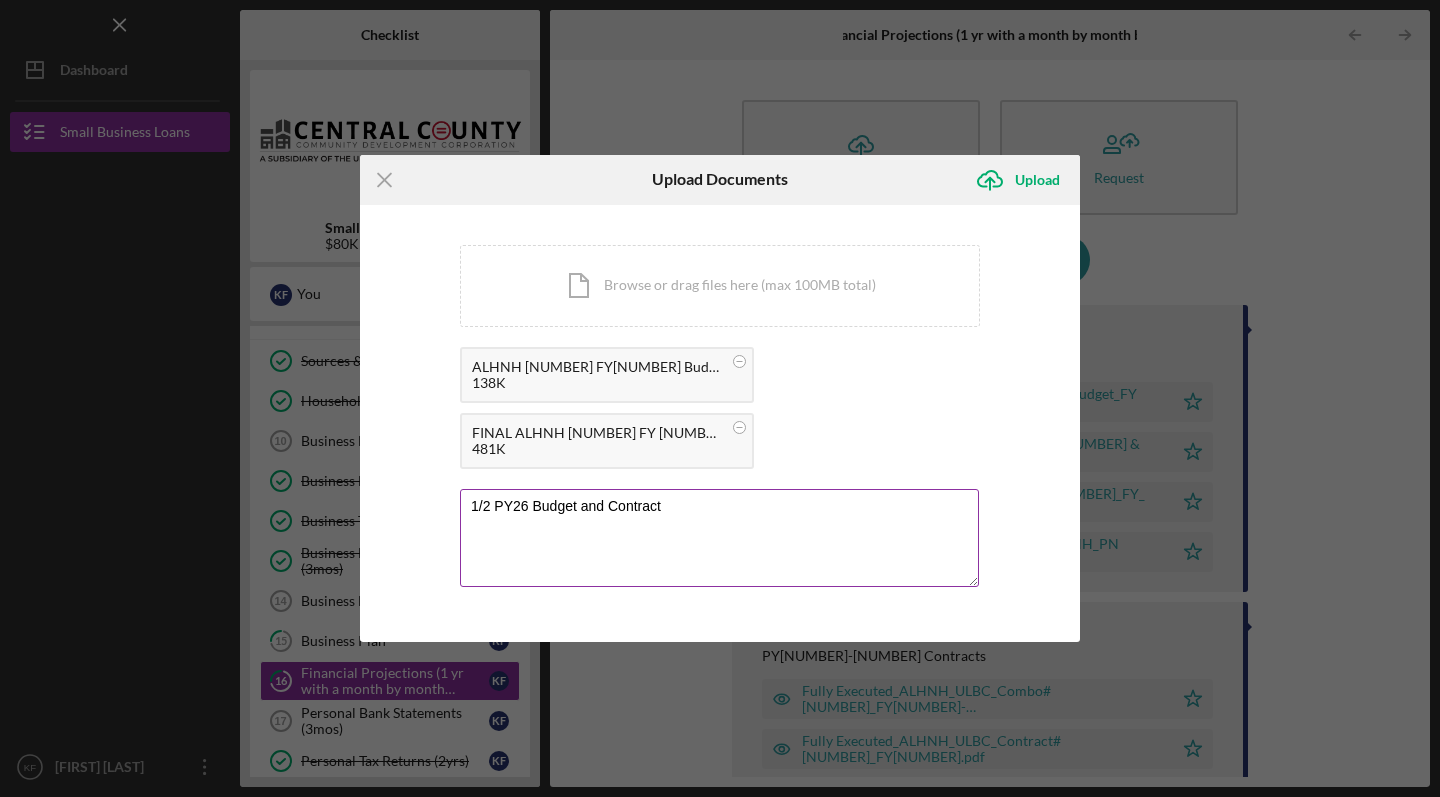 click on "1/2 PY26 Budget and Contract" at bounding box center [719, 538] 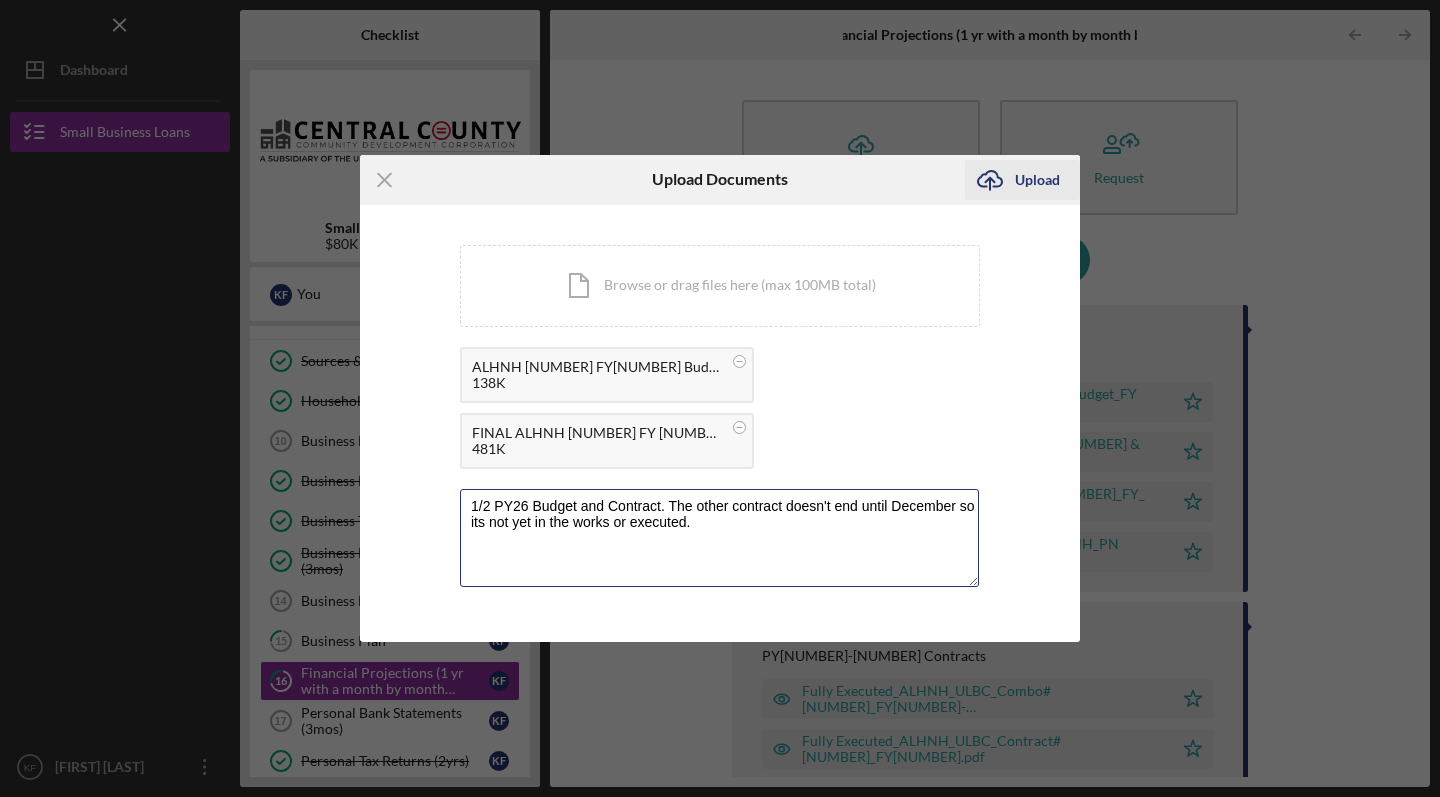 type on "1/2 PY26 Budget and Contract. The other contract doesn't end until December so its not yet in the works or executed." 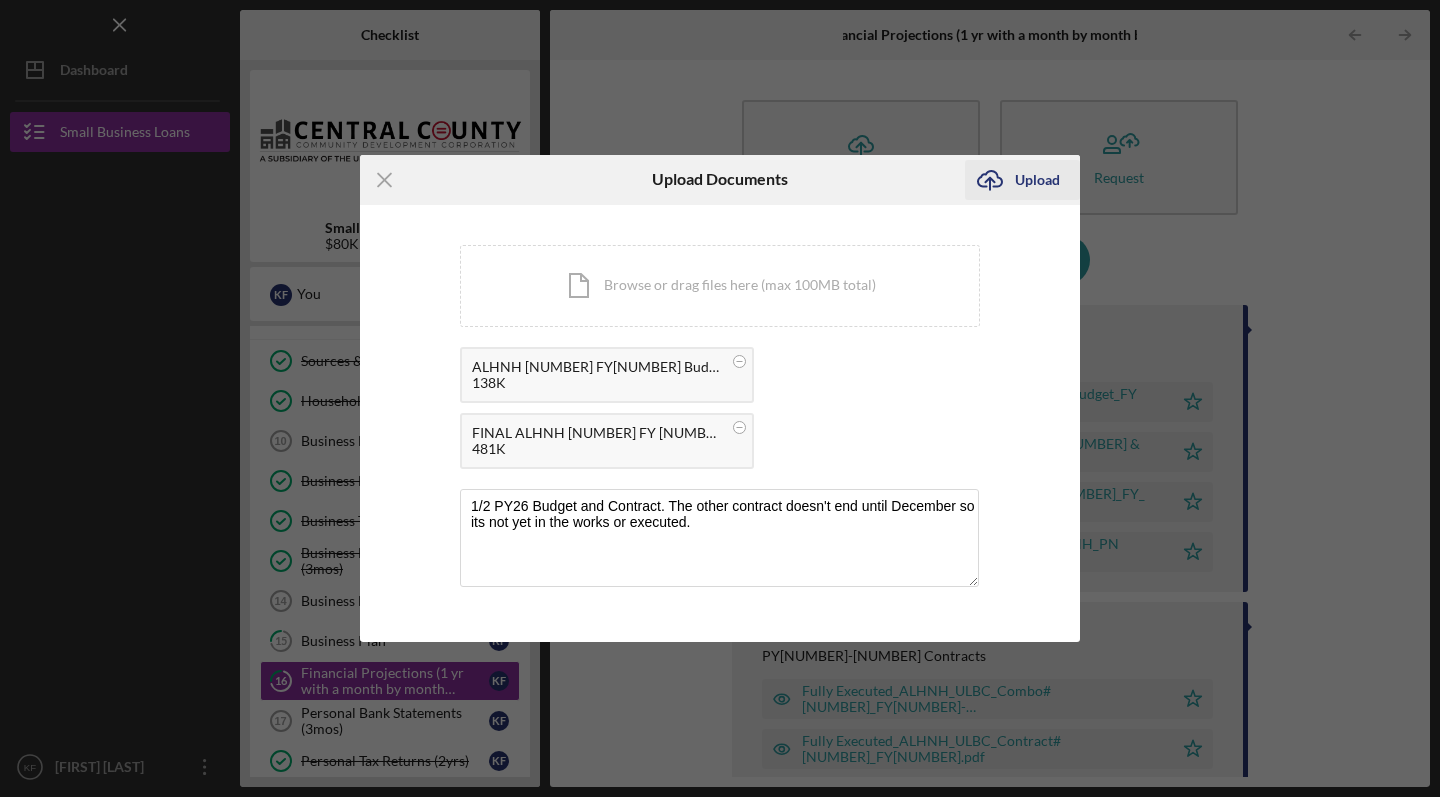 click on "Icon/Upload Upload" at bounding box center (1022, 180) 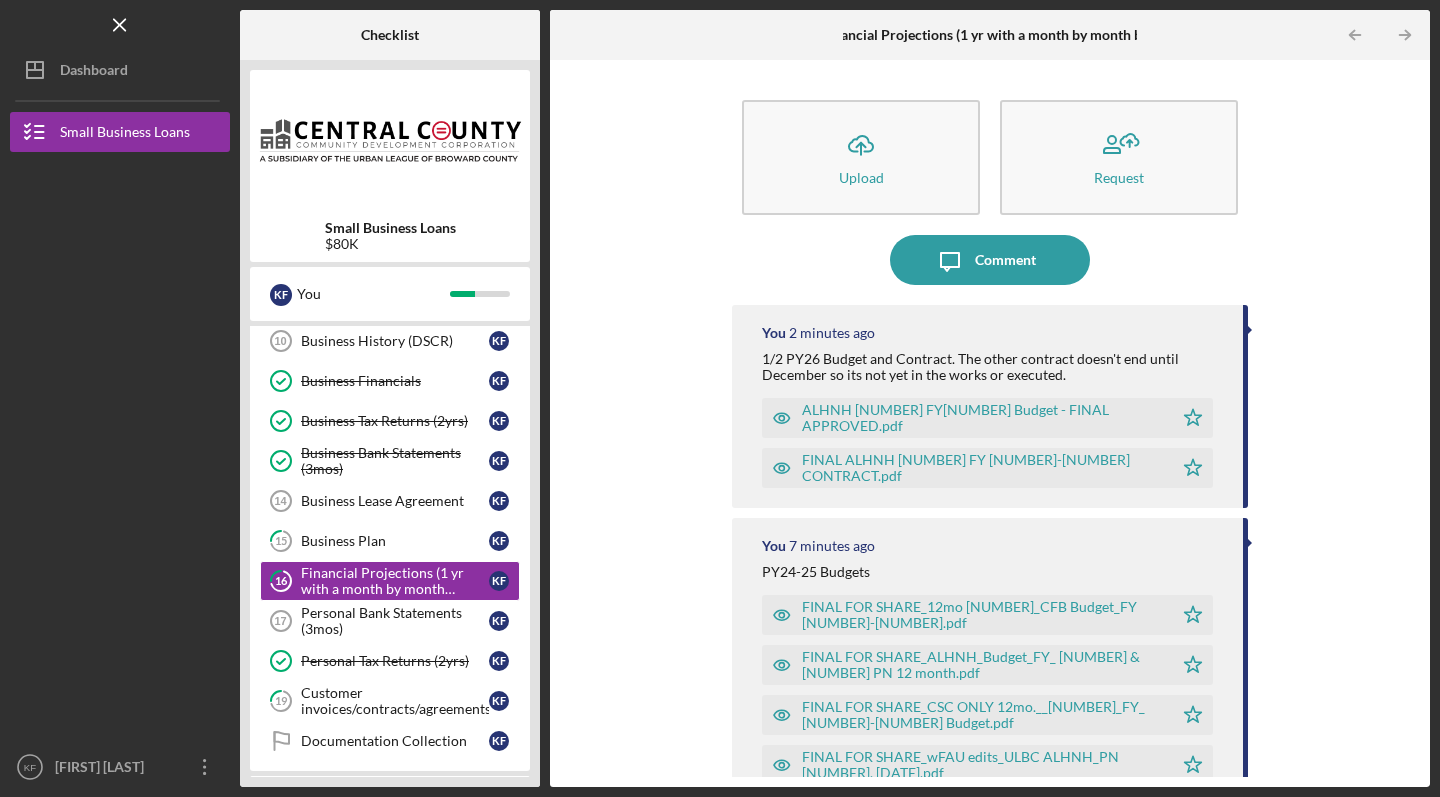 scroll, scrollTop: 539, scrollLeft: 0, axis: vertical 